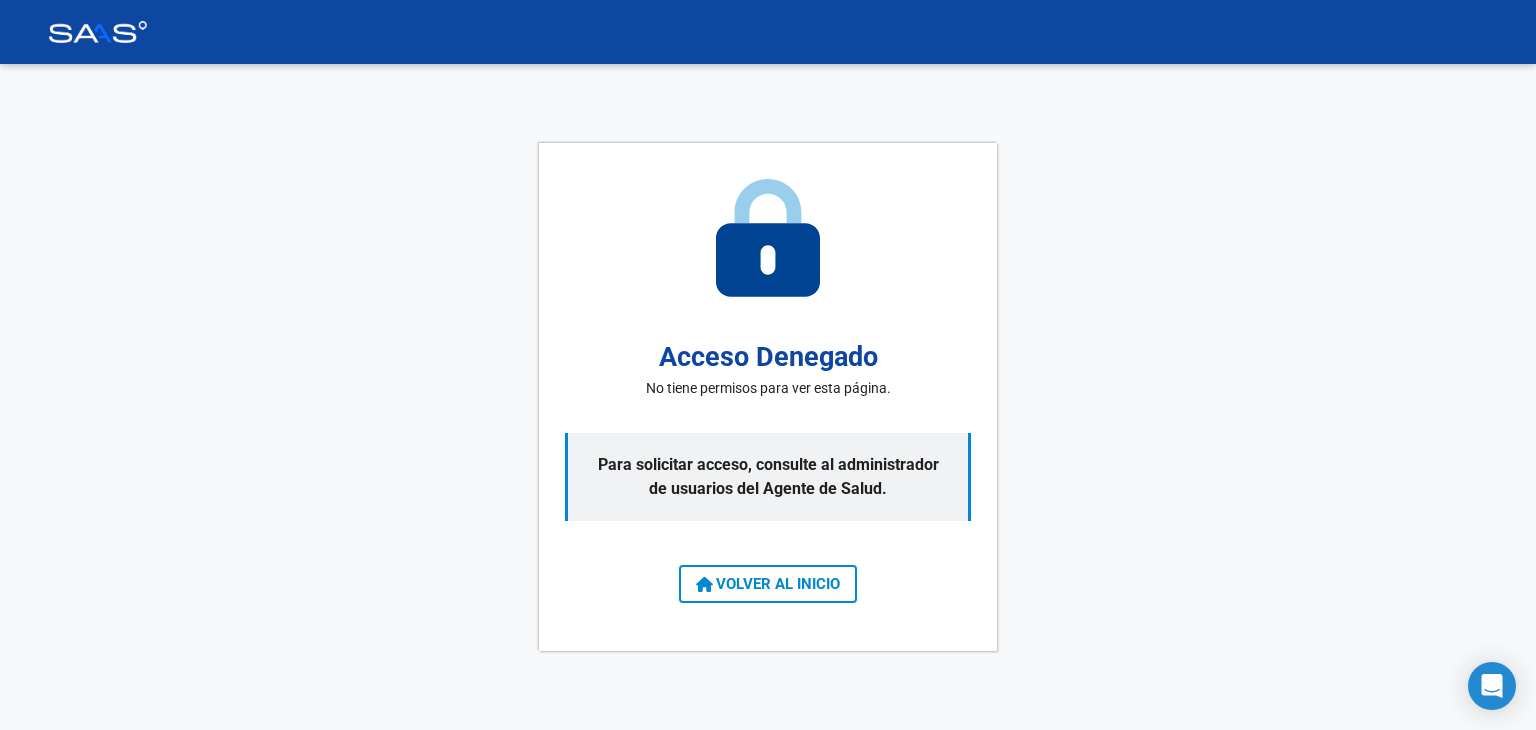scroll, scrollTop: 0, scrollLeft: 0, axis: both 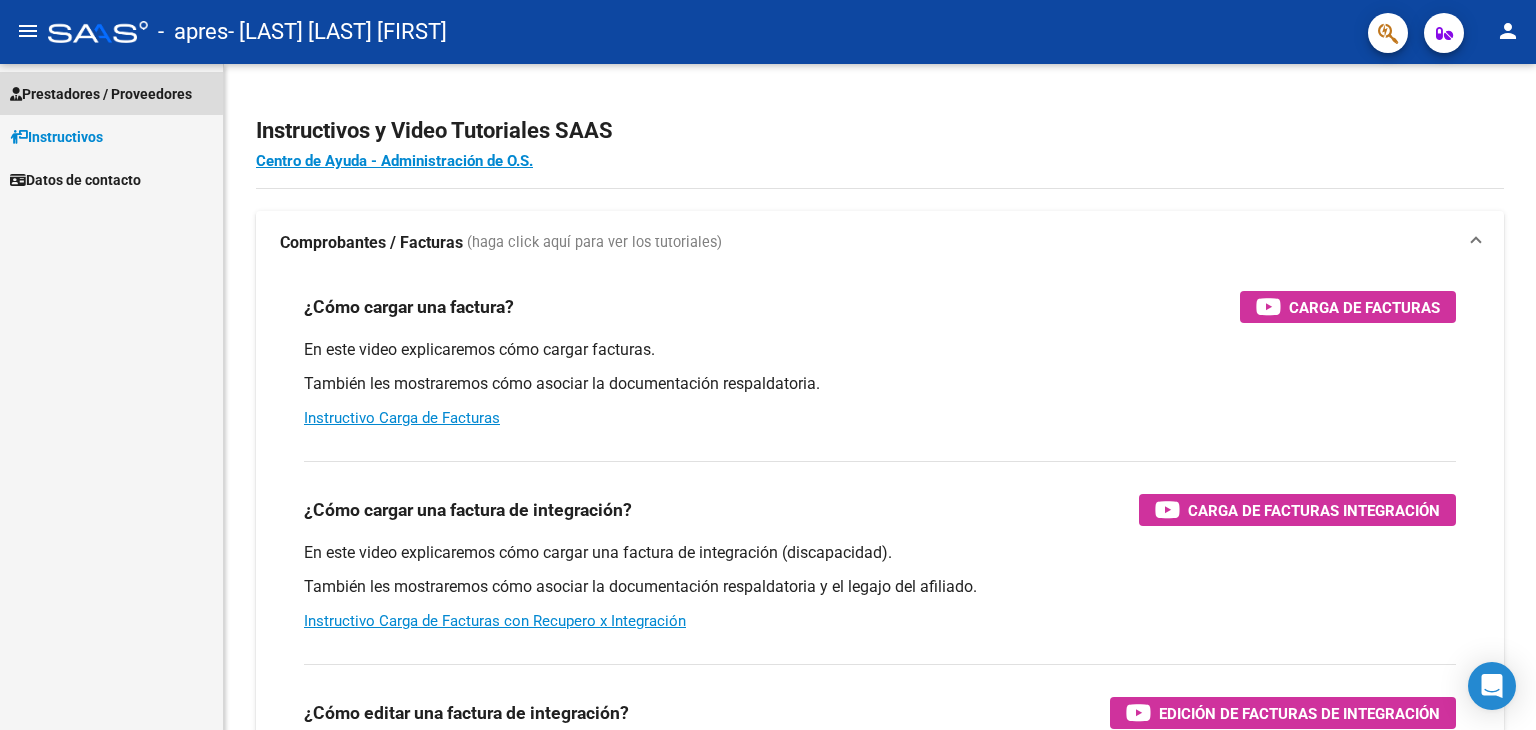 click on "Prestadores / Proveedores" at bounding box center [101, 94] 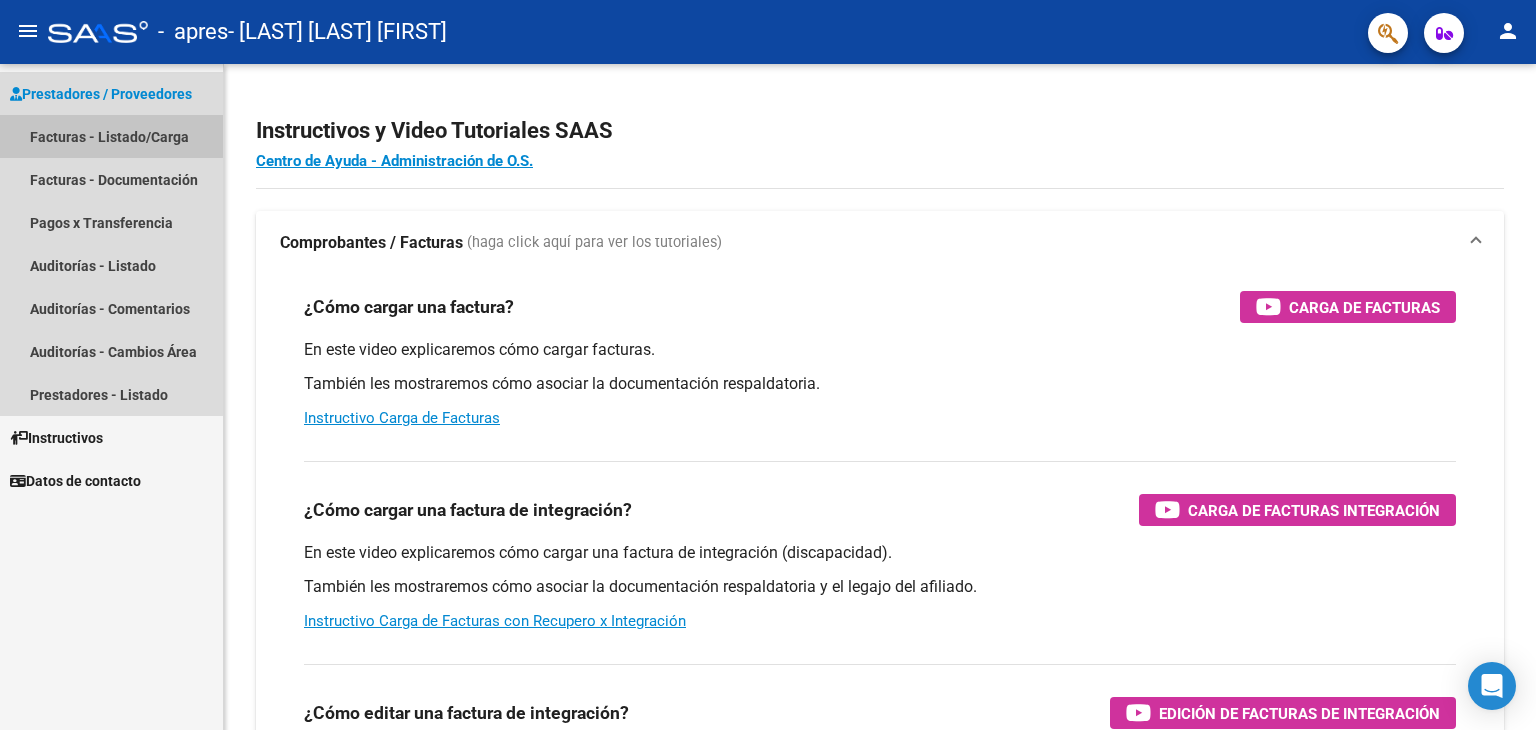 click on "Facturas - Listado/Carga" at bounding box center (111, 136) 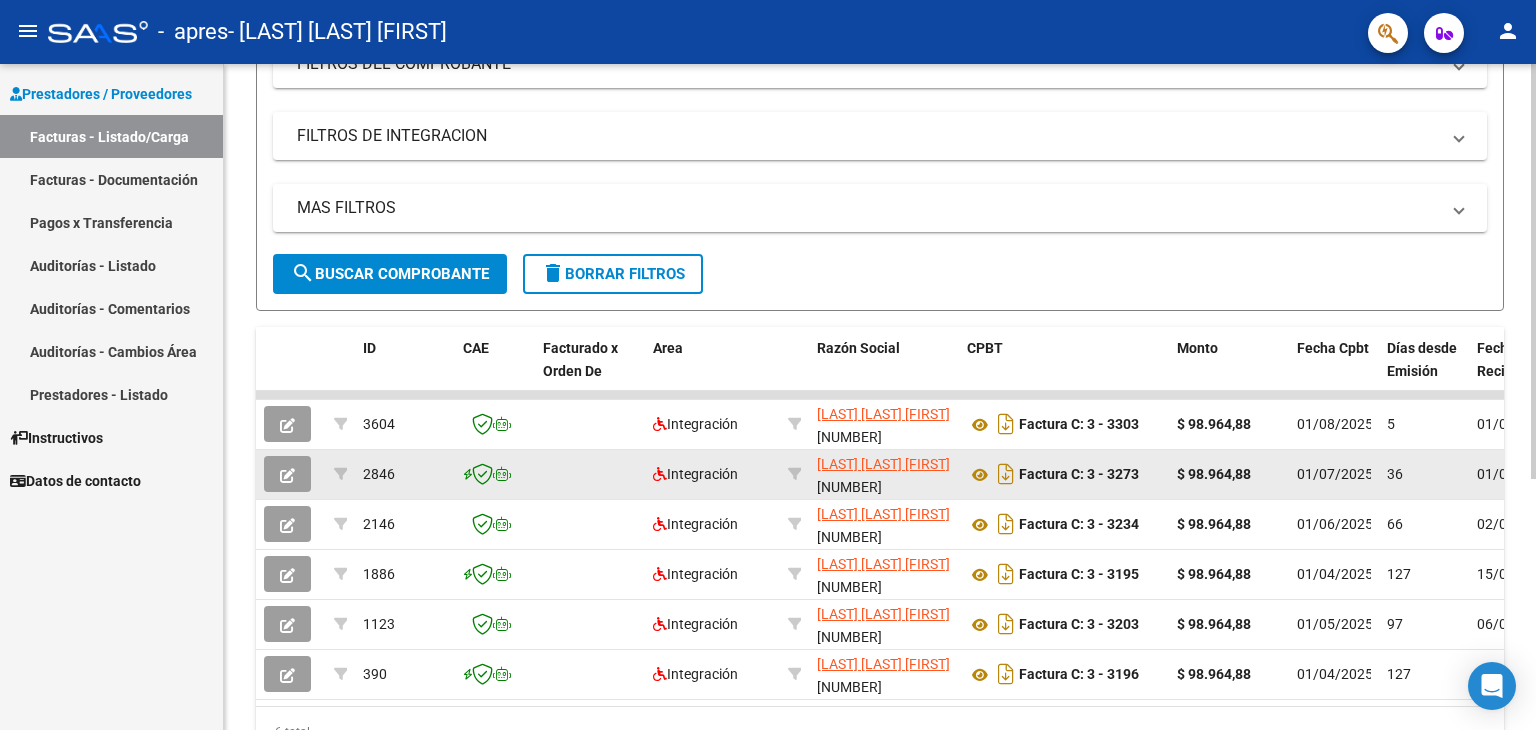 scroll, scrollTop: 300, scrollLeft: 0, axis: vertical 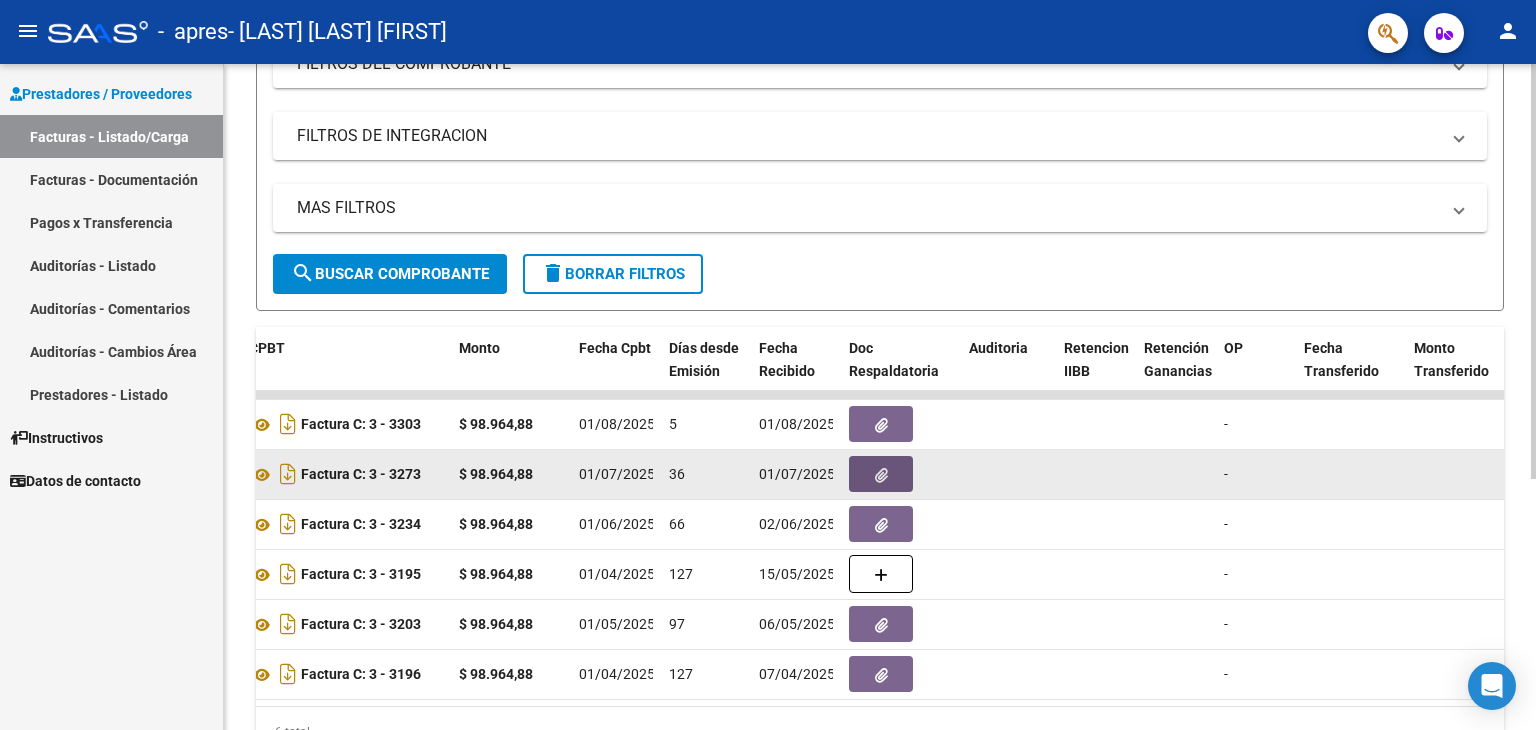 click 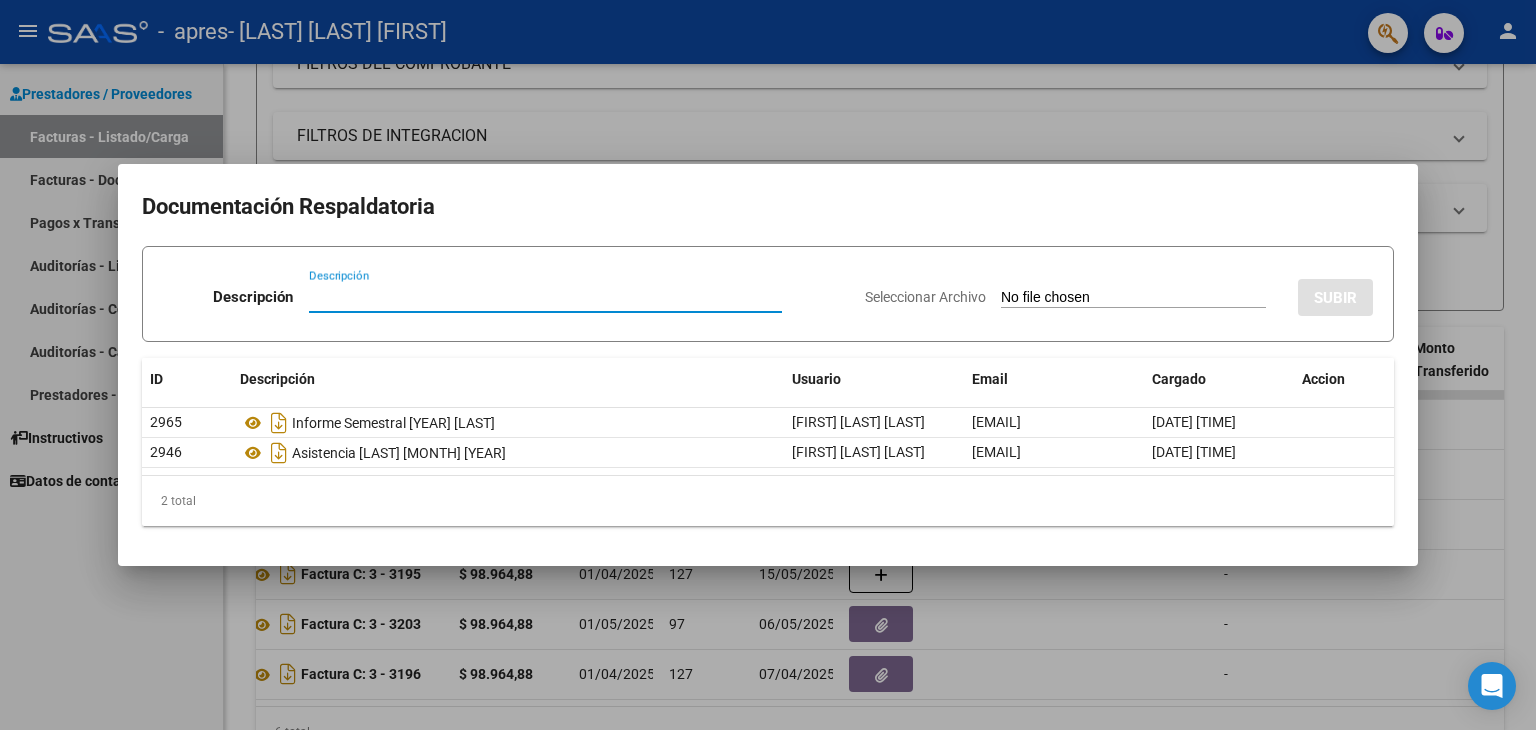 click at bounding box center [768, 365] 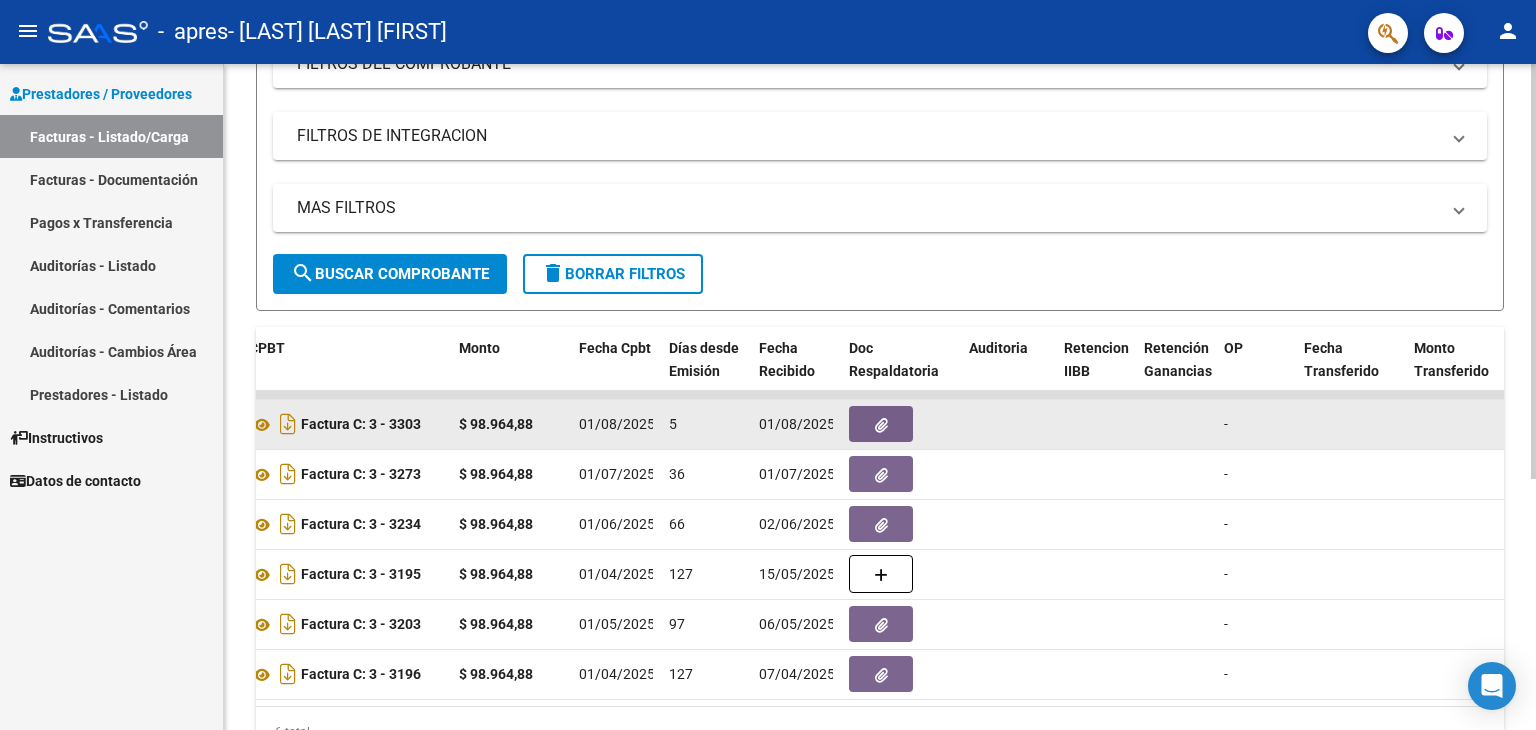 click on "Factura C: 3 - 3303" 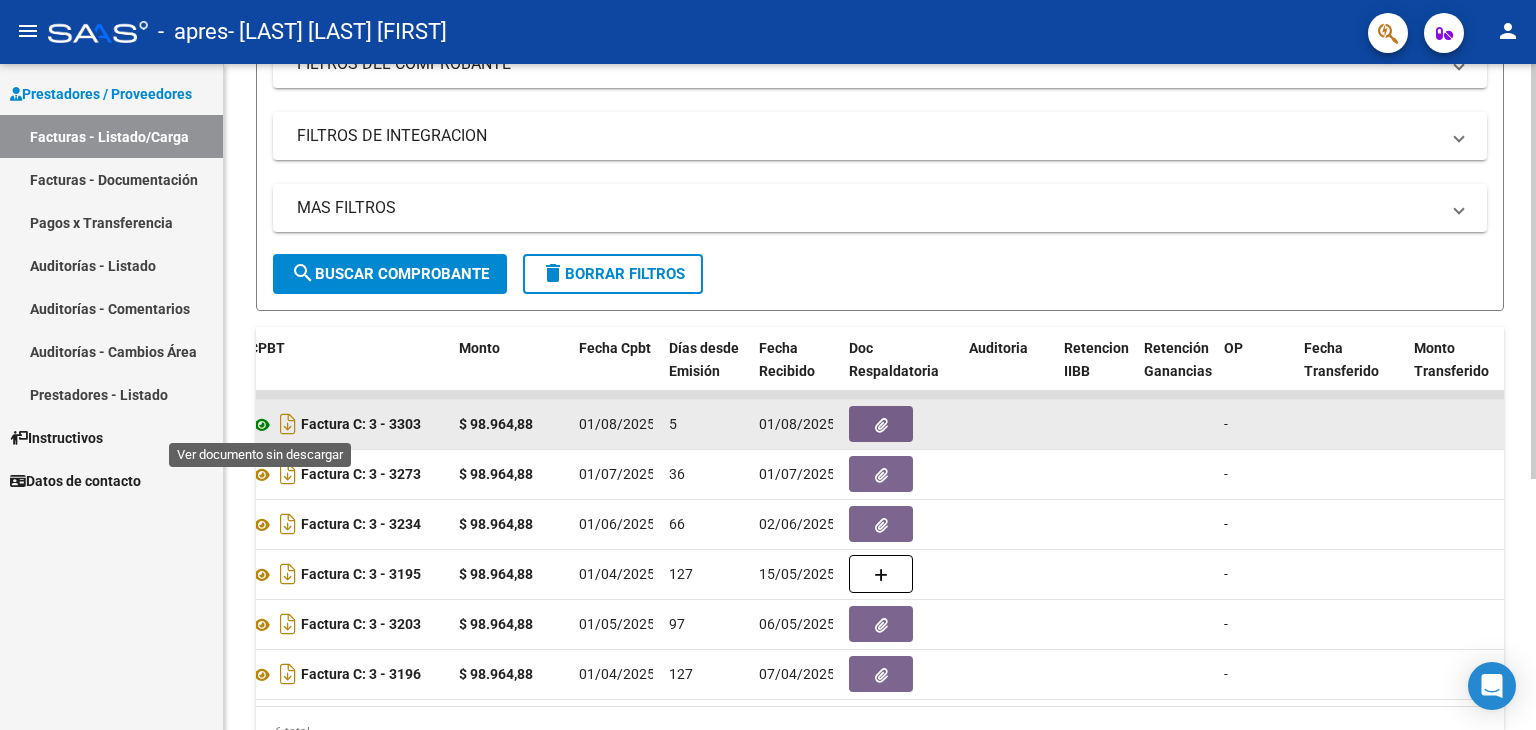 click 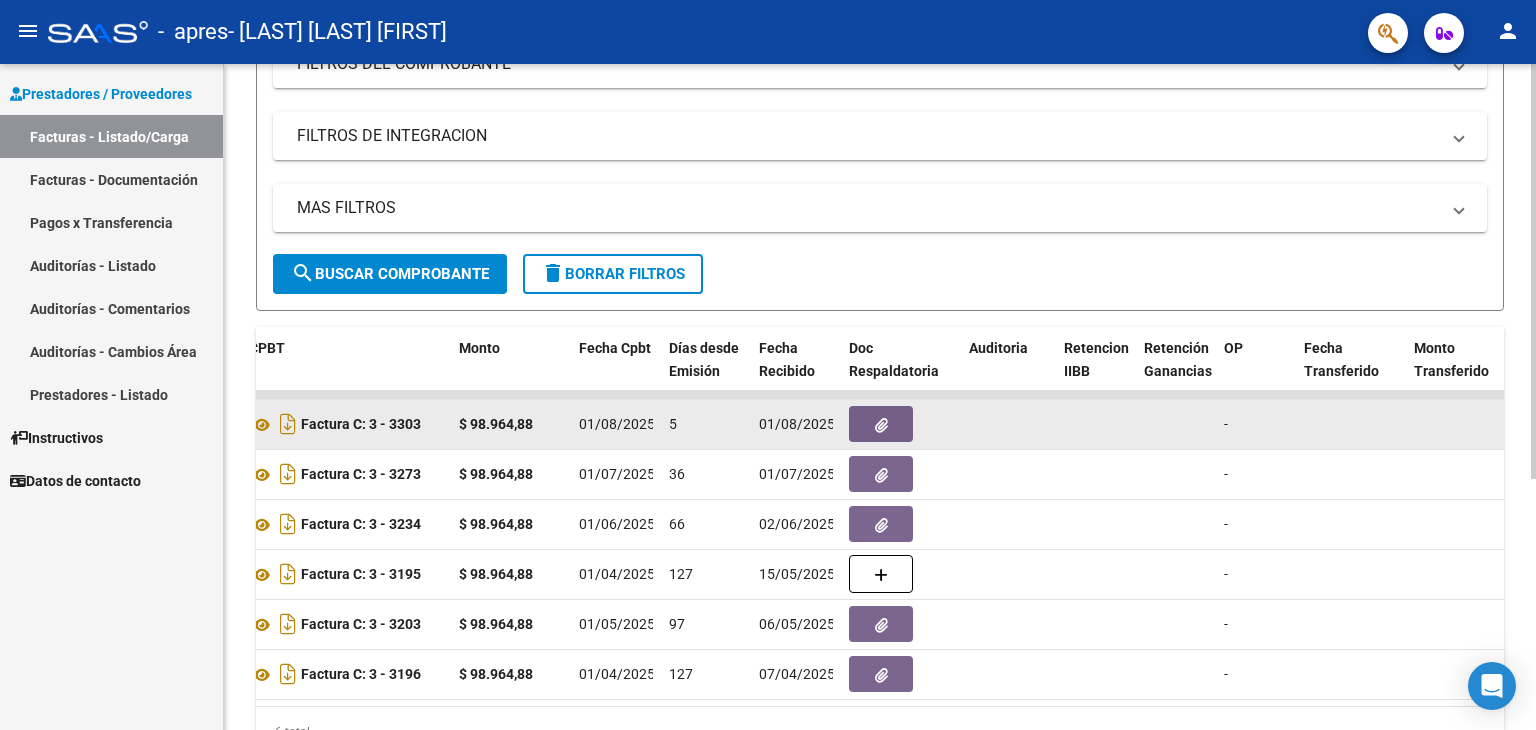 click 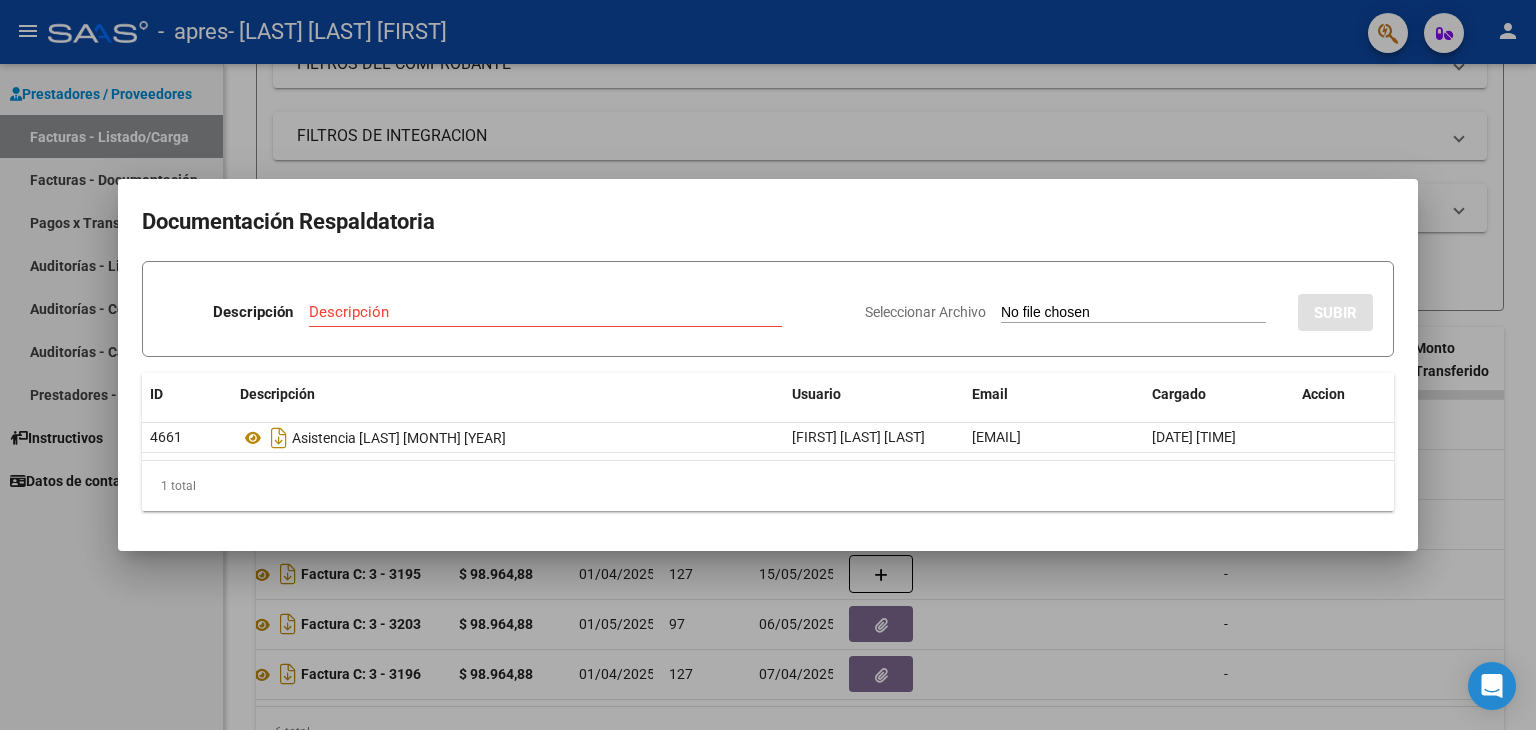 click at bounding box center [768, 365] 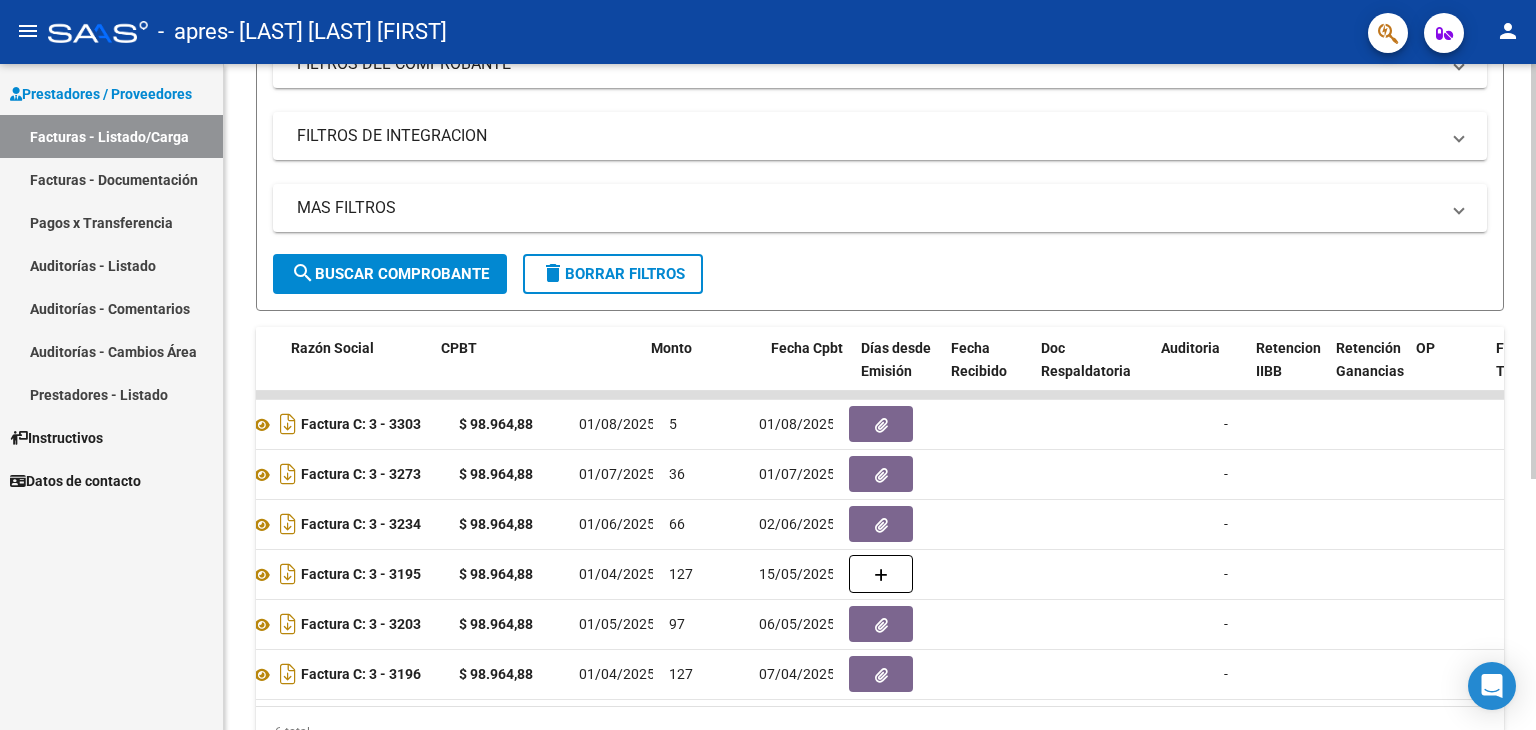 scroll, scrollTop: 0, scrollLeft: 0, axis: both 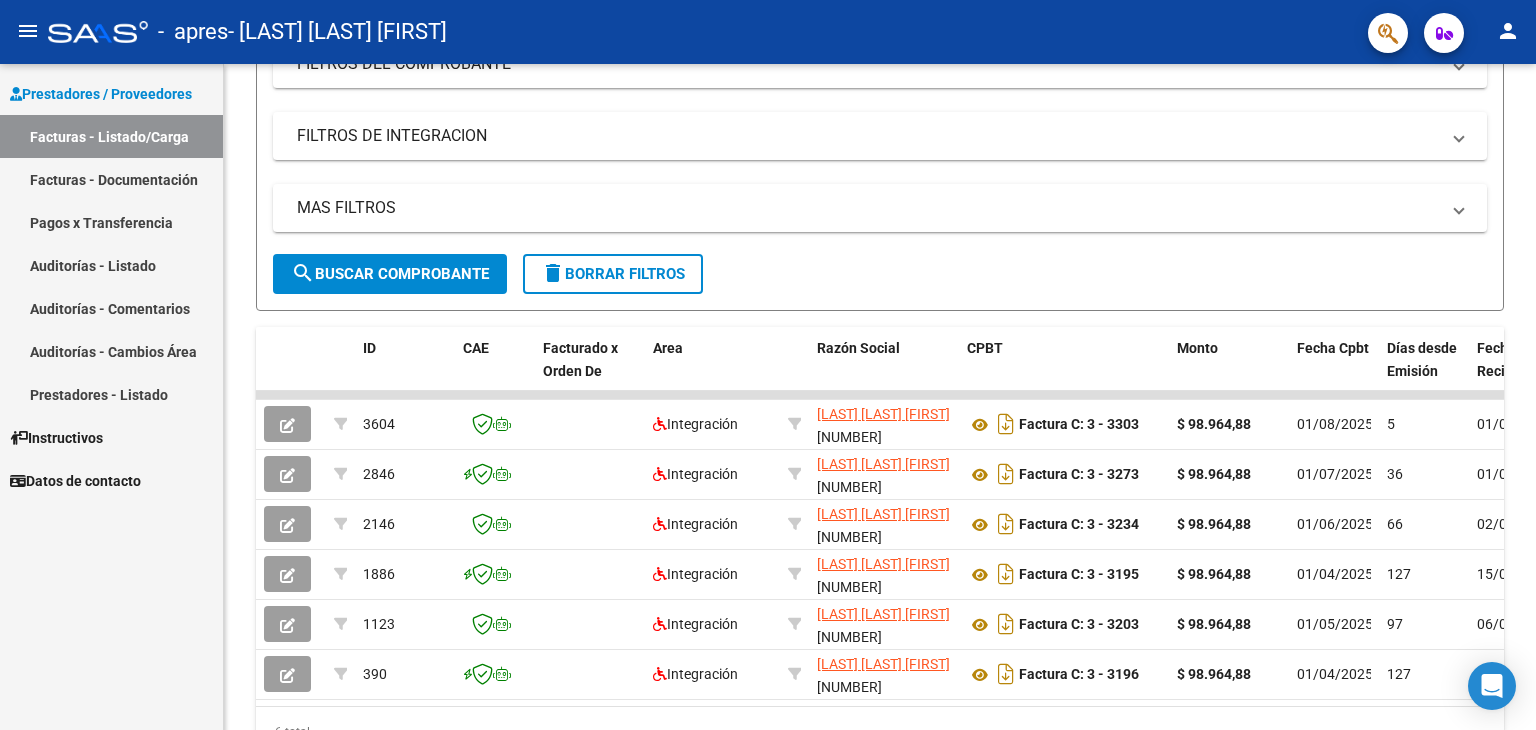 click on "person" 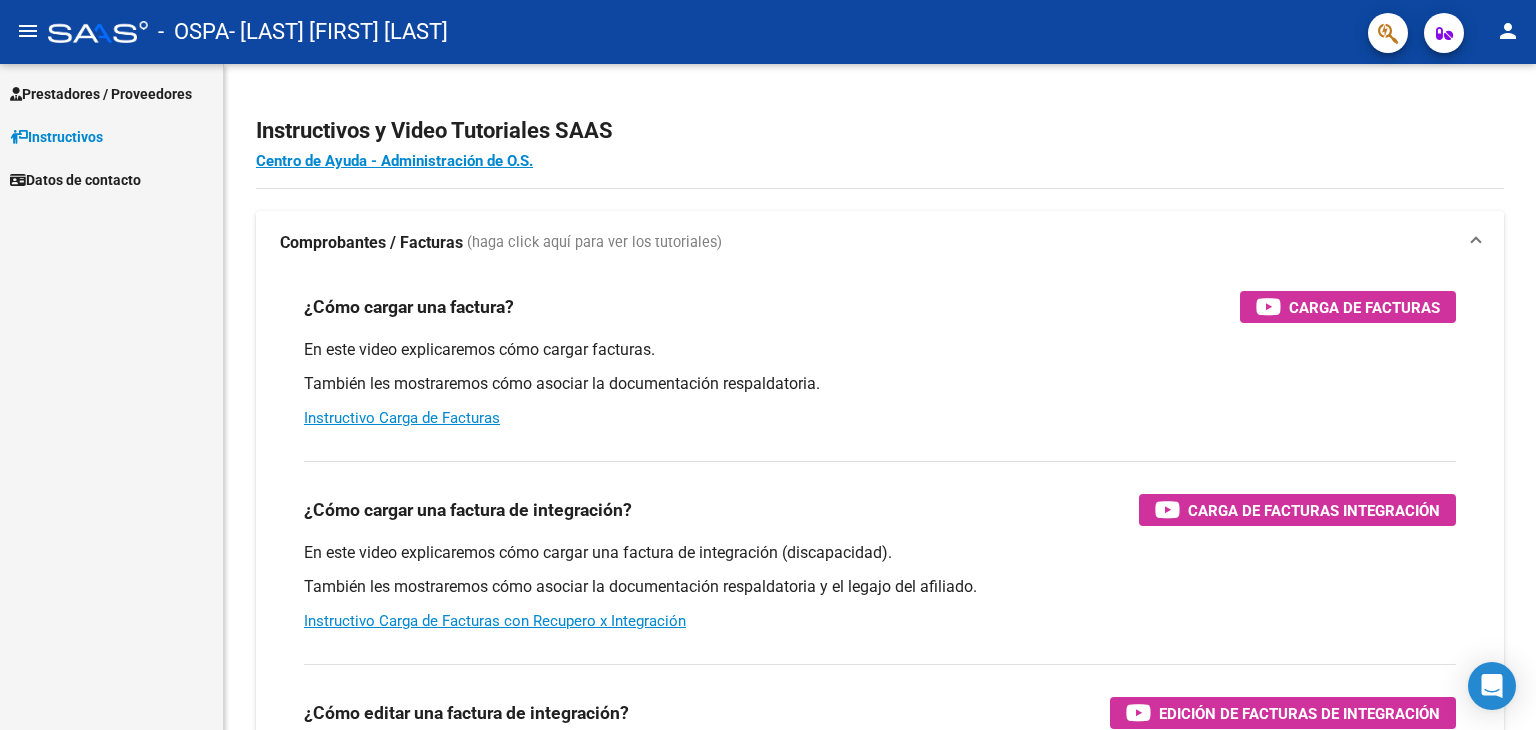 scroll, scrollTop: 0, scrollLeft: 0, axis: both 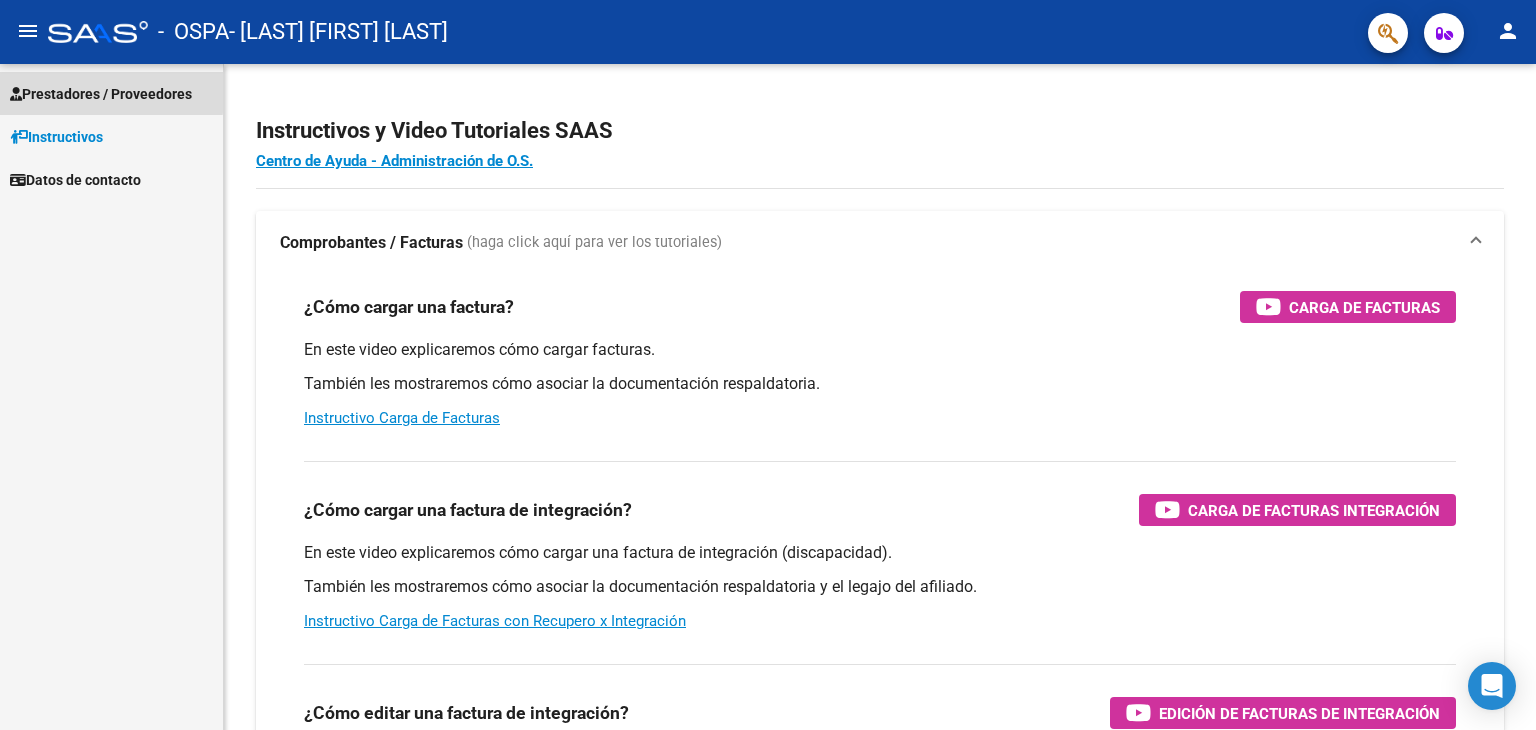 click on "Prestadores / Proveedores" at bounding box center (101, 94) 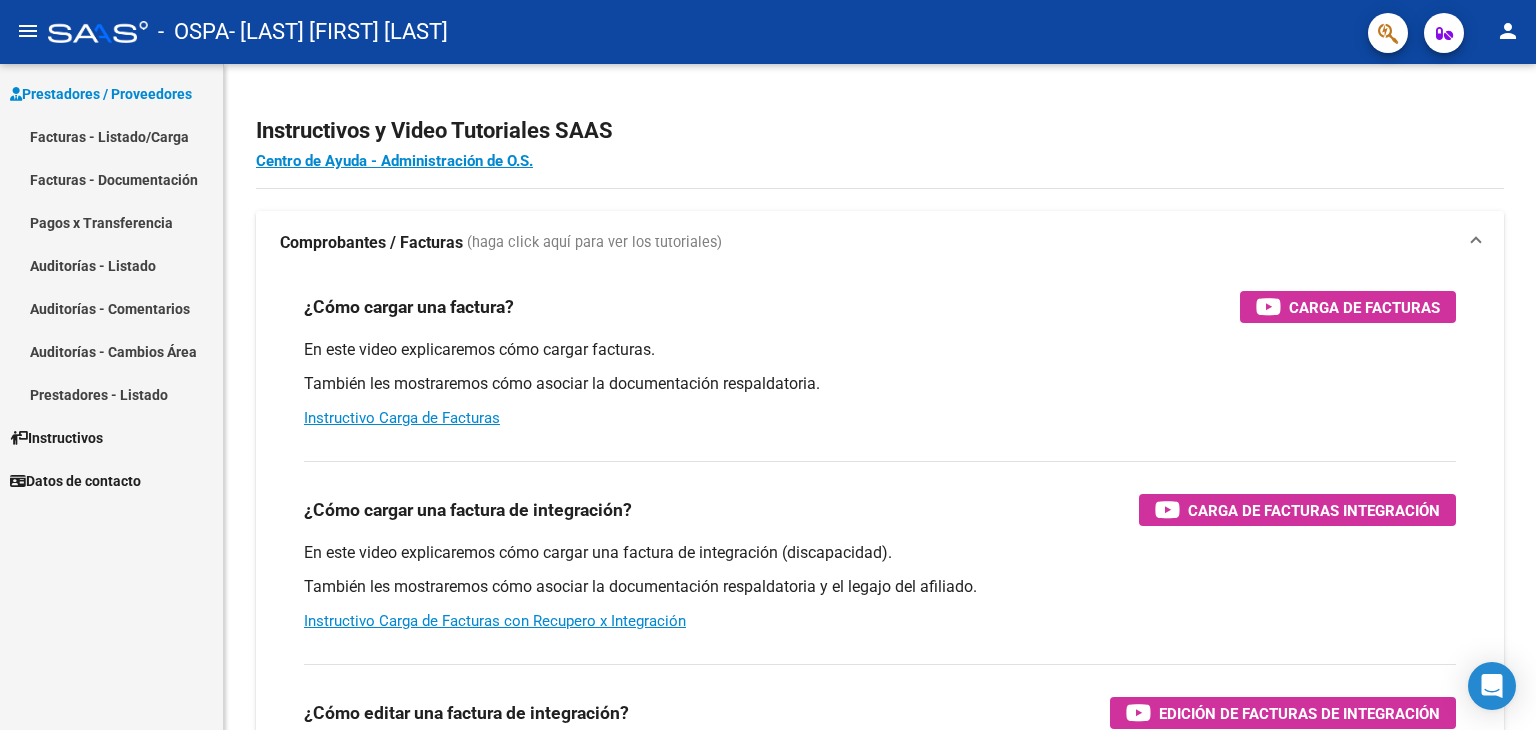 click on "Facturas - Documentación" at bounding box center (111, 179) 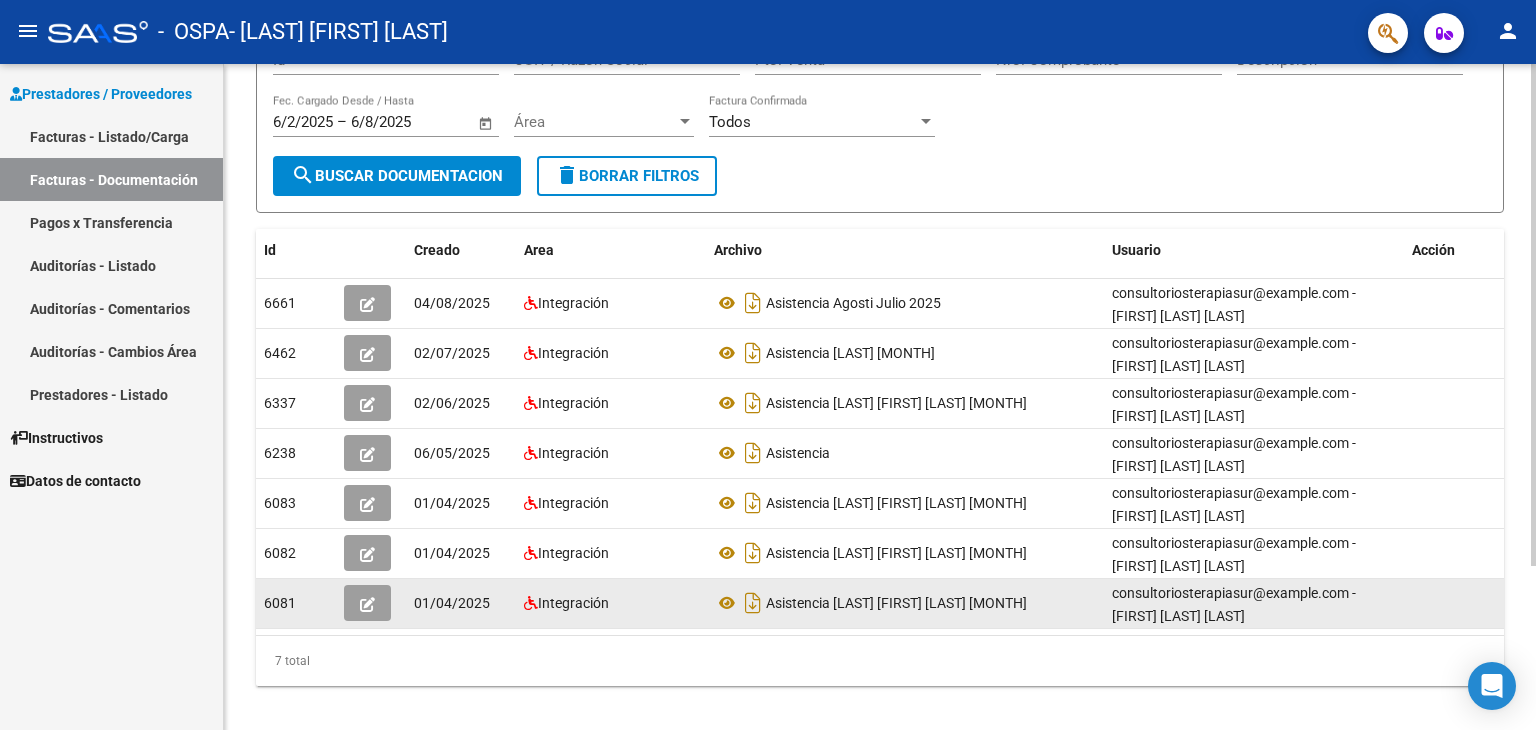 scroll, scrollTop: 217, scrollLeft: 0, axis: vertical 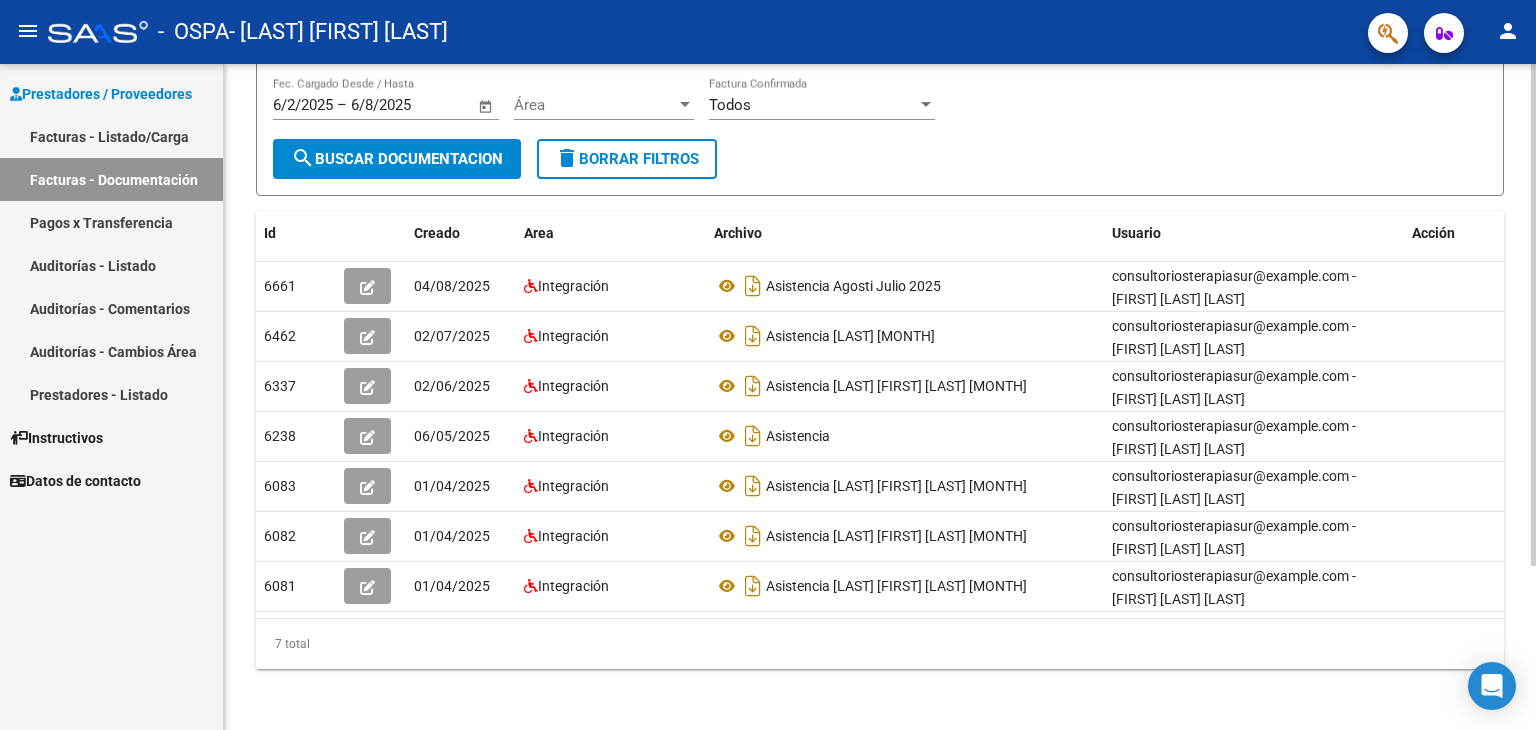 click 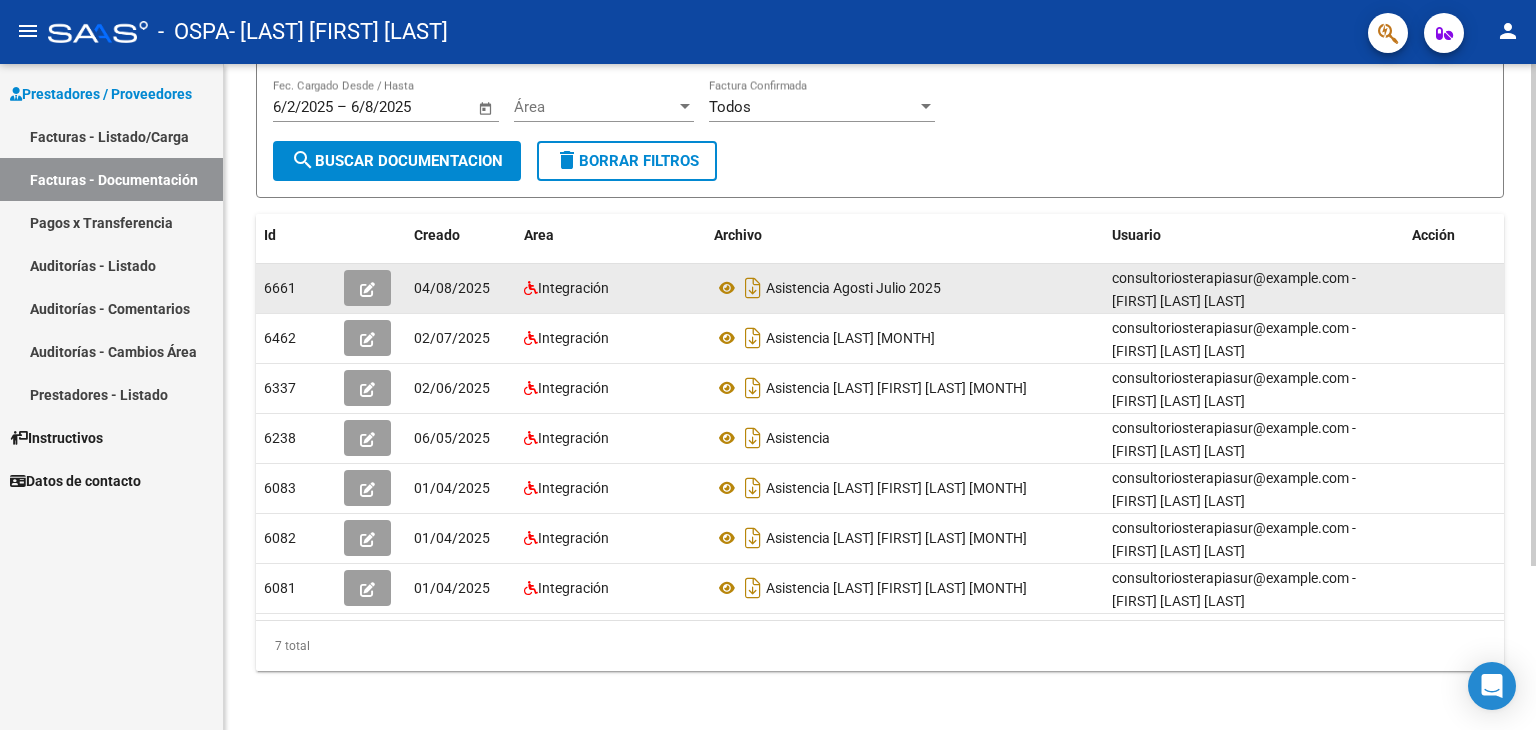 scroll, scrollTop: 217, scrollLeft: 0, axis: vertical 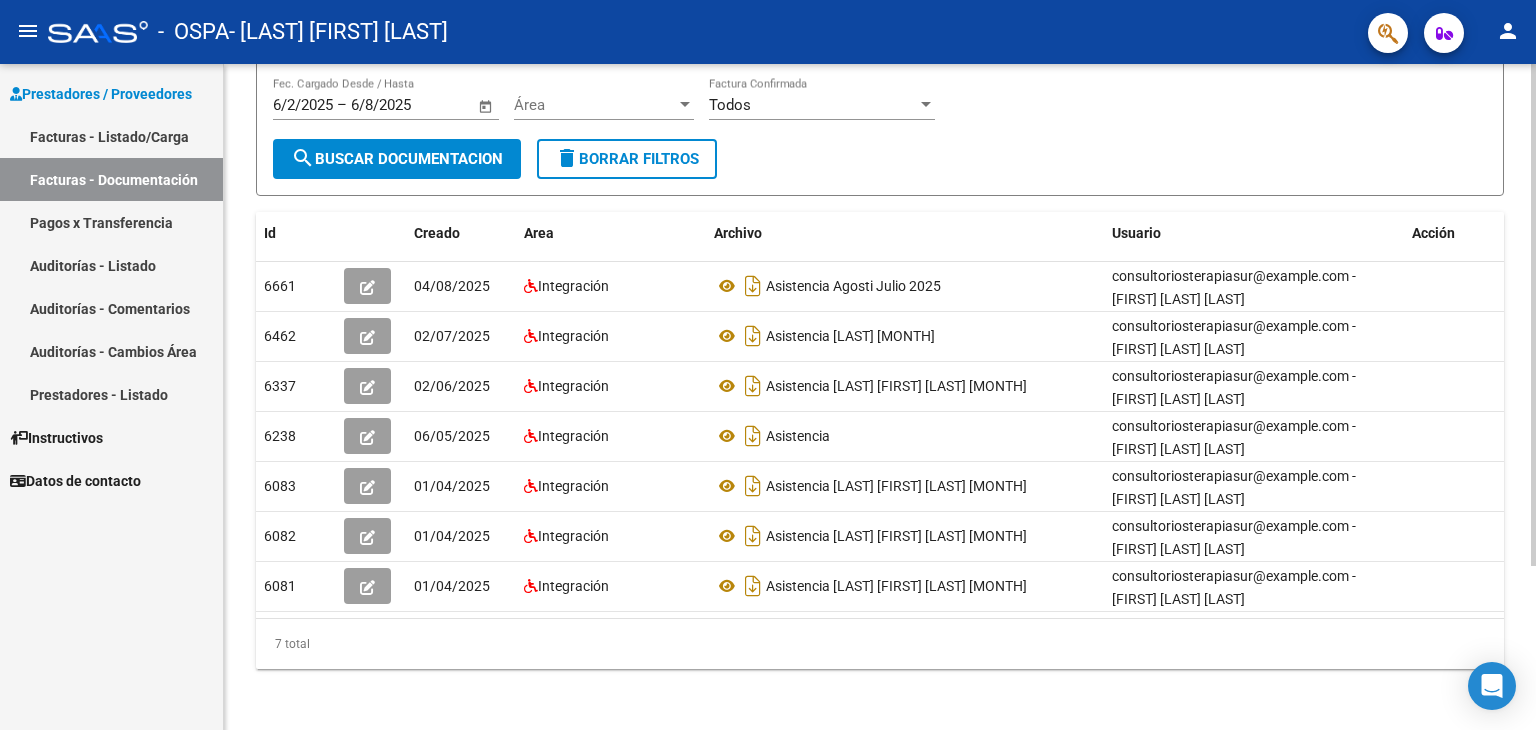 click on "6661
[DATE] Integración Asistencia [LAST] [MONTH]  consultoriosterapiasur@example.com - [FIRST] [LAST] [LAST]  6462
[DATE] Integración Asistencia [LAST] [MONTH]  consultoriosterapiasur@example.com - [FIRST] [LAST] [LAST]  6337
[DATE] Integración Asistencia [LAST] [FIRST] [LAST] [MONTH]  consultoriosterapiasur@example.com - [FIRST] [LAST] [LAST]  6238
[DATE] Integración Asistencia  consultoriosterapiasur@example.com - [FIRST] [LAST] [LAST]  6083
[DATE] Integración Asistencia [LAST] [FIRST] [LAST] [MONTH]  consultoriosterapiasur@example.com - [FIRST] [LAST] [LAST]  6082
[DATE] Integración Asistencia [LAST] [FIRST] [LAST] [MONTH]  consultoriosterapiasur@example.com - [FIRST] [LAST] [LAST]  6081
[DATE] Integración Asistencia [LAST] [MONTH]  consultoriosterapiasur@example.com - [FIRST] [LAST] [LAST]" 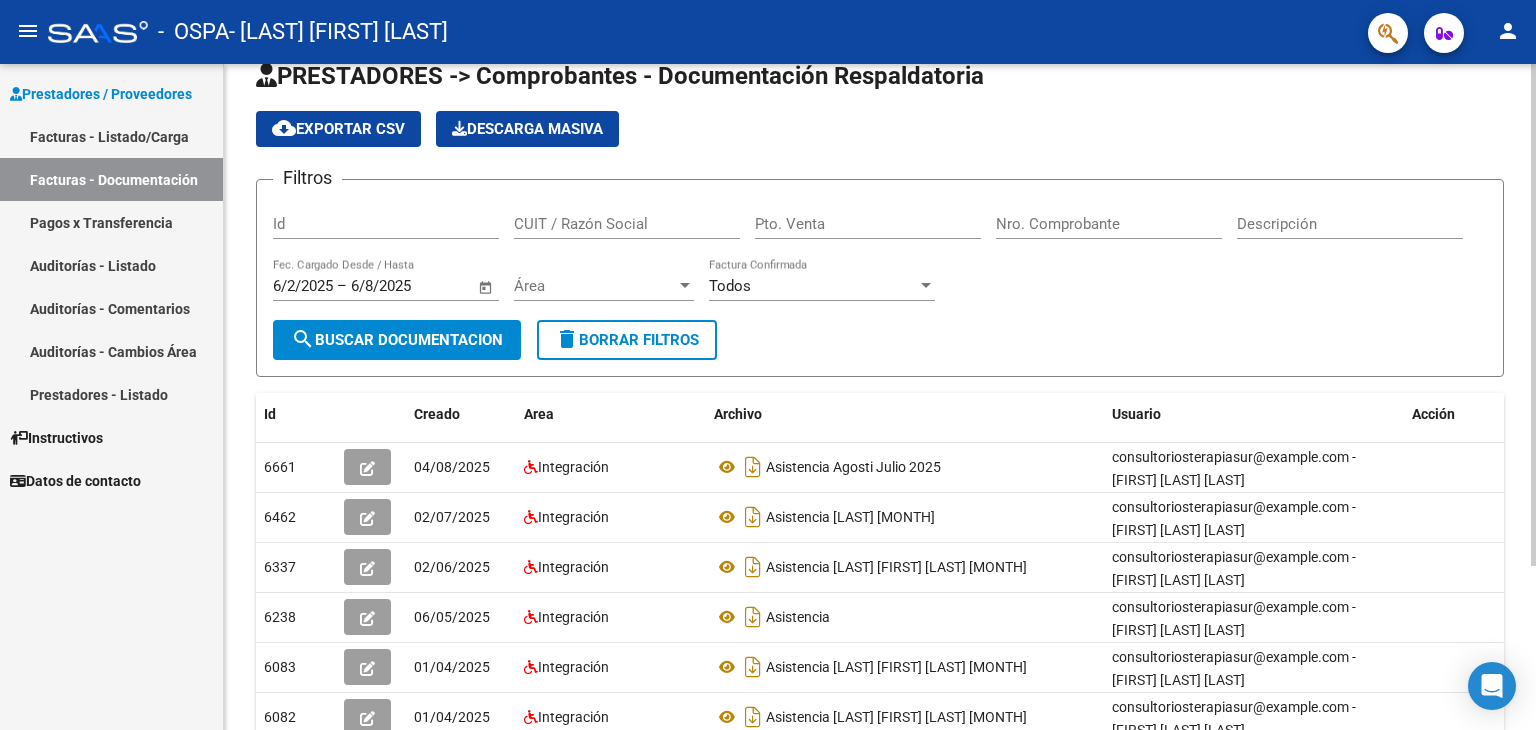 scroll, scrollTop: 0, scrollLeft: 0, axis: both 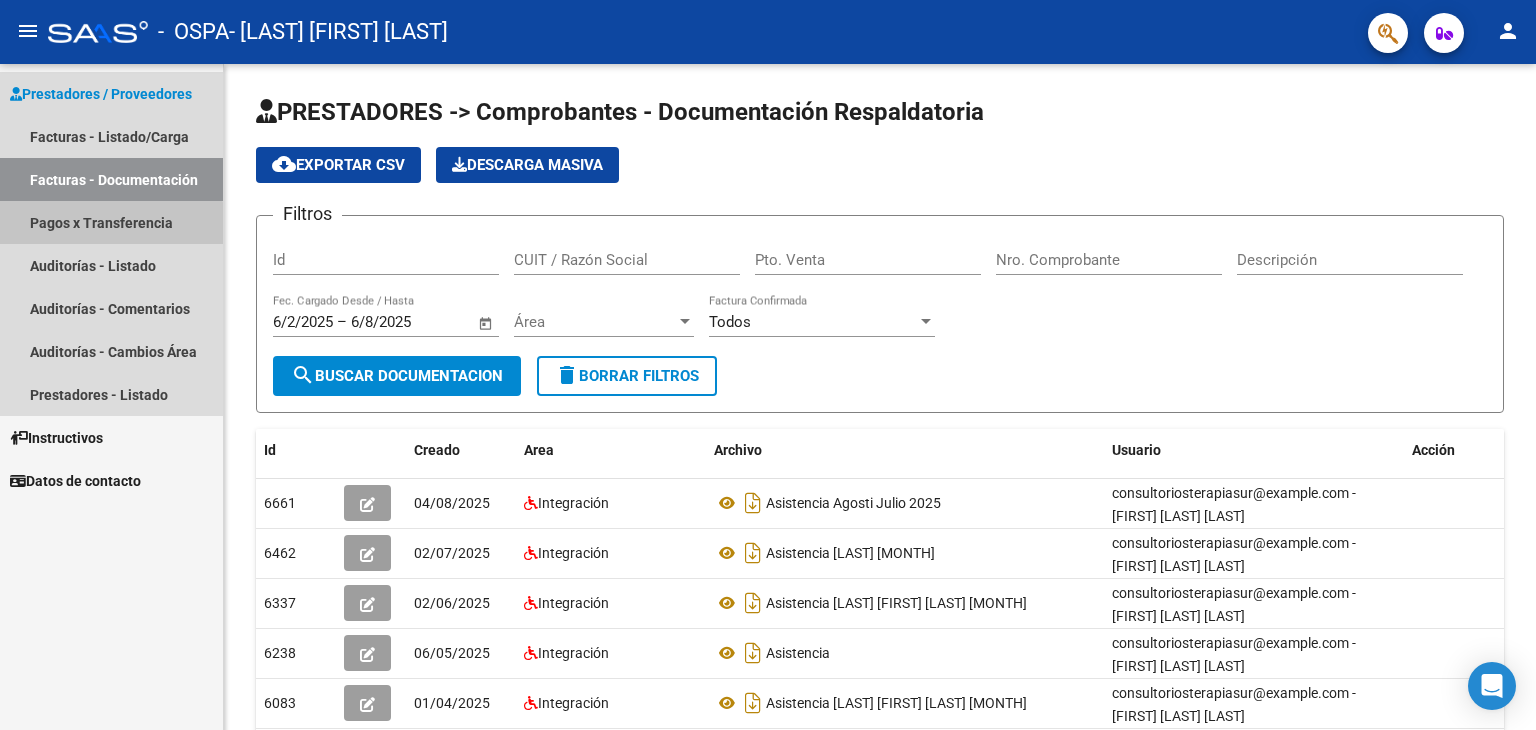 click on "Pagos x Transferencia" at bounding box center (111, 222) 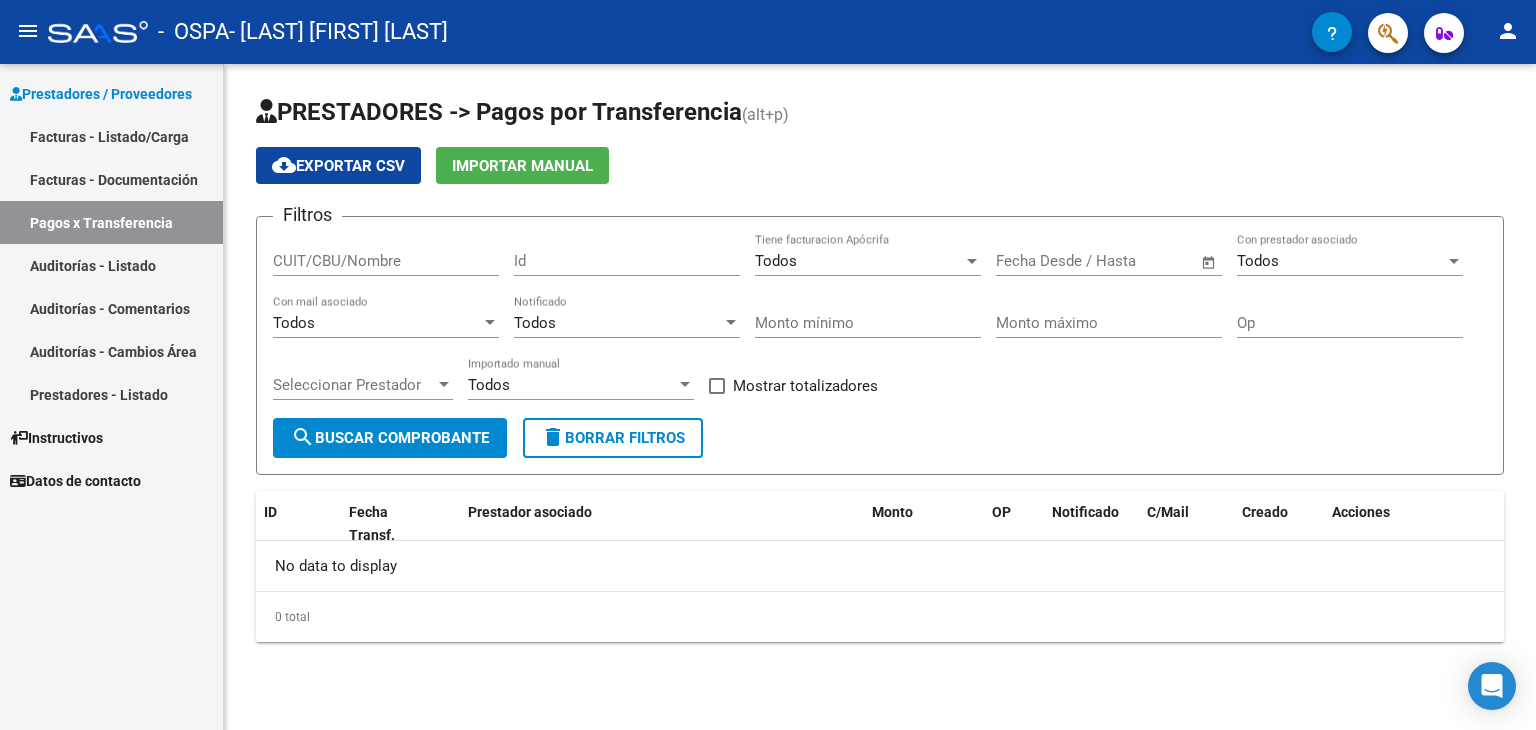 click on "search  Buscar Comprobante" 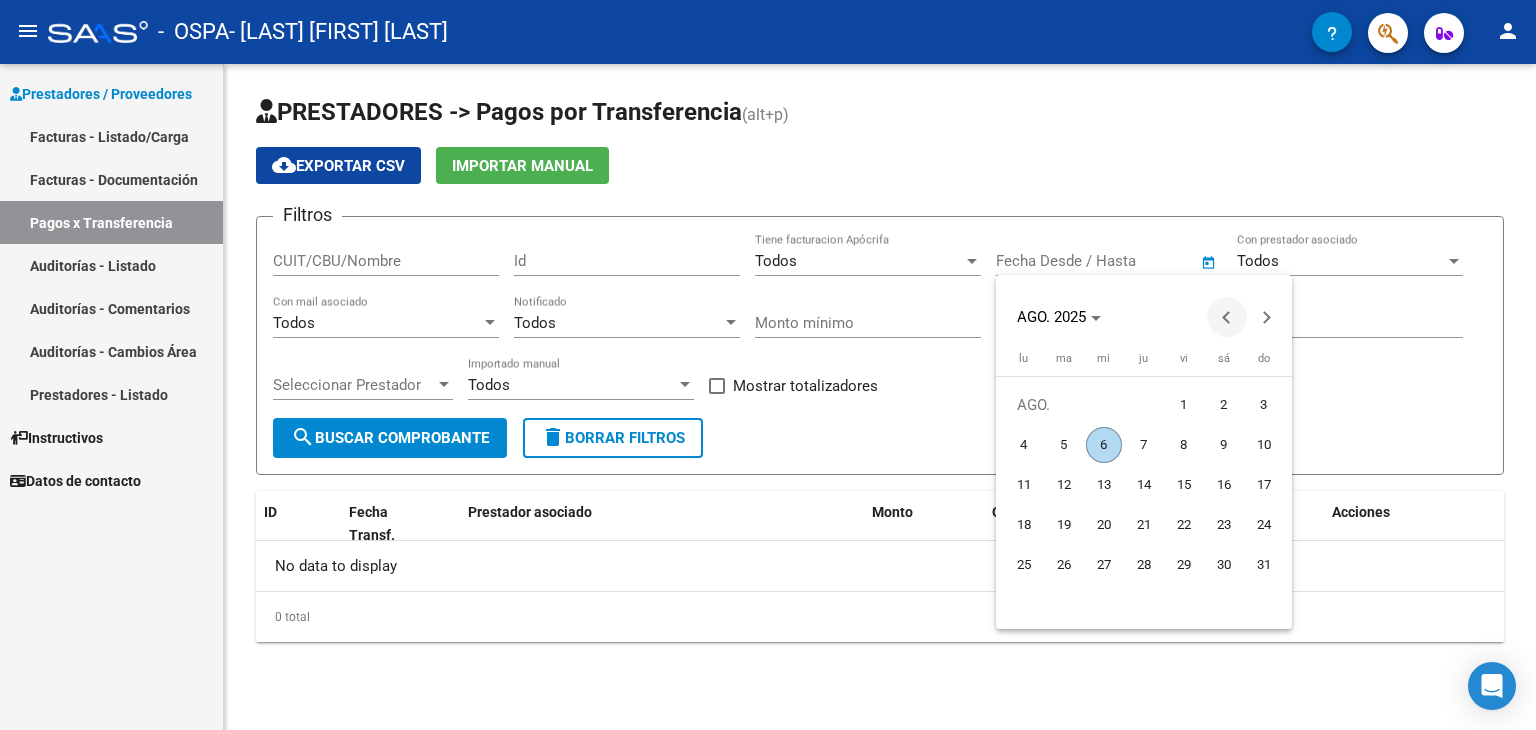 click at bounding box center (1227, 317) 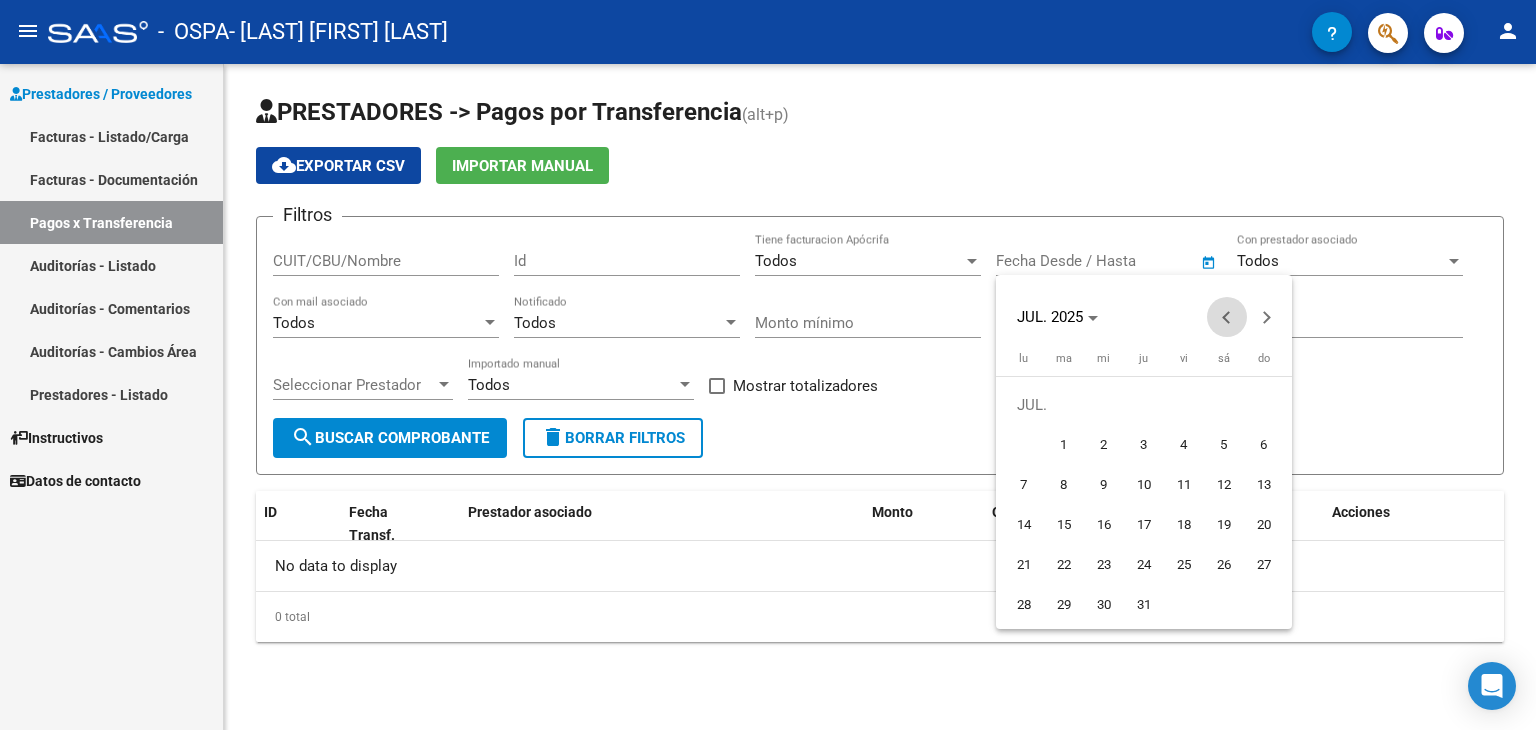 click at bounding box center [1227, 317] 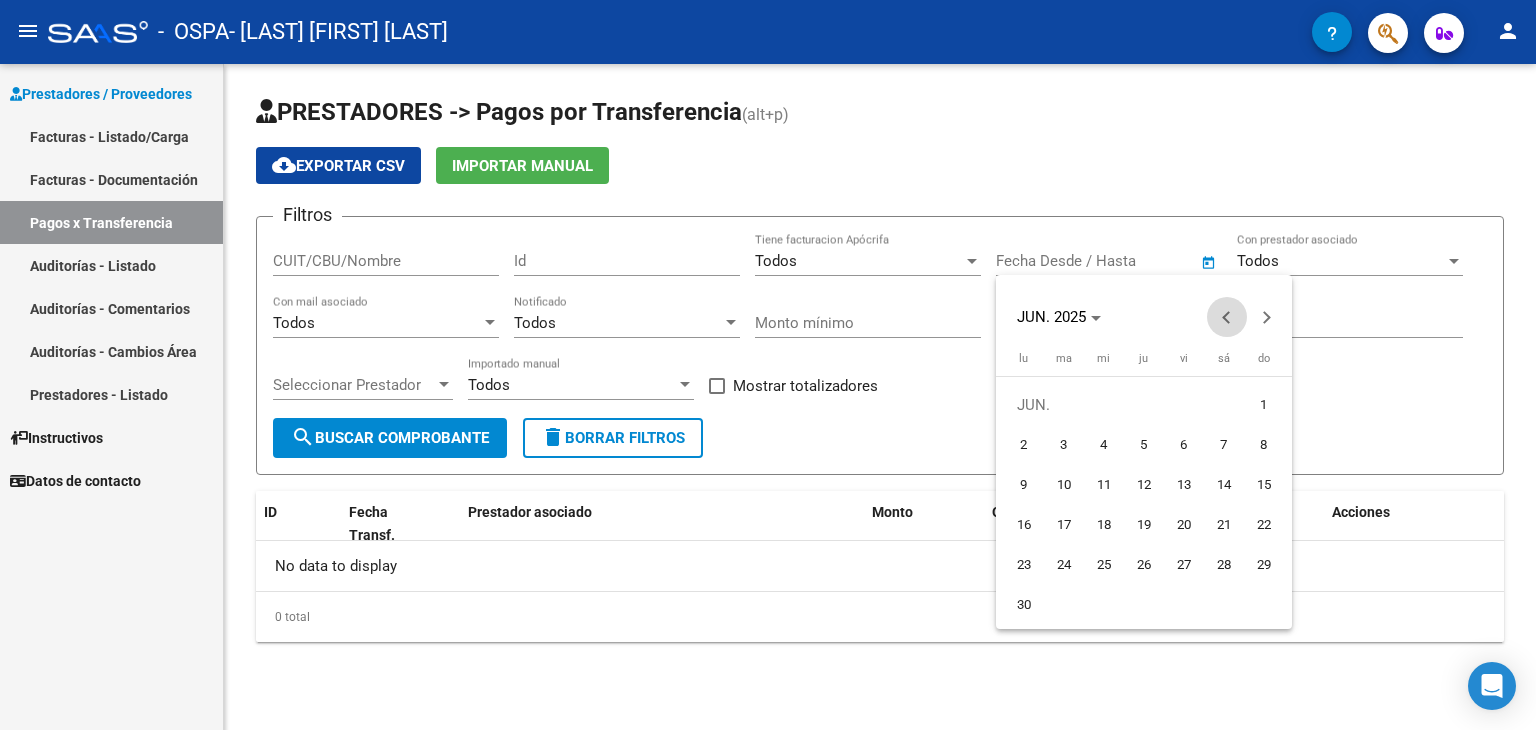 click at bounding box center [1227, 317] 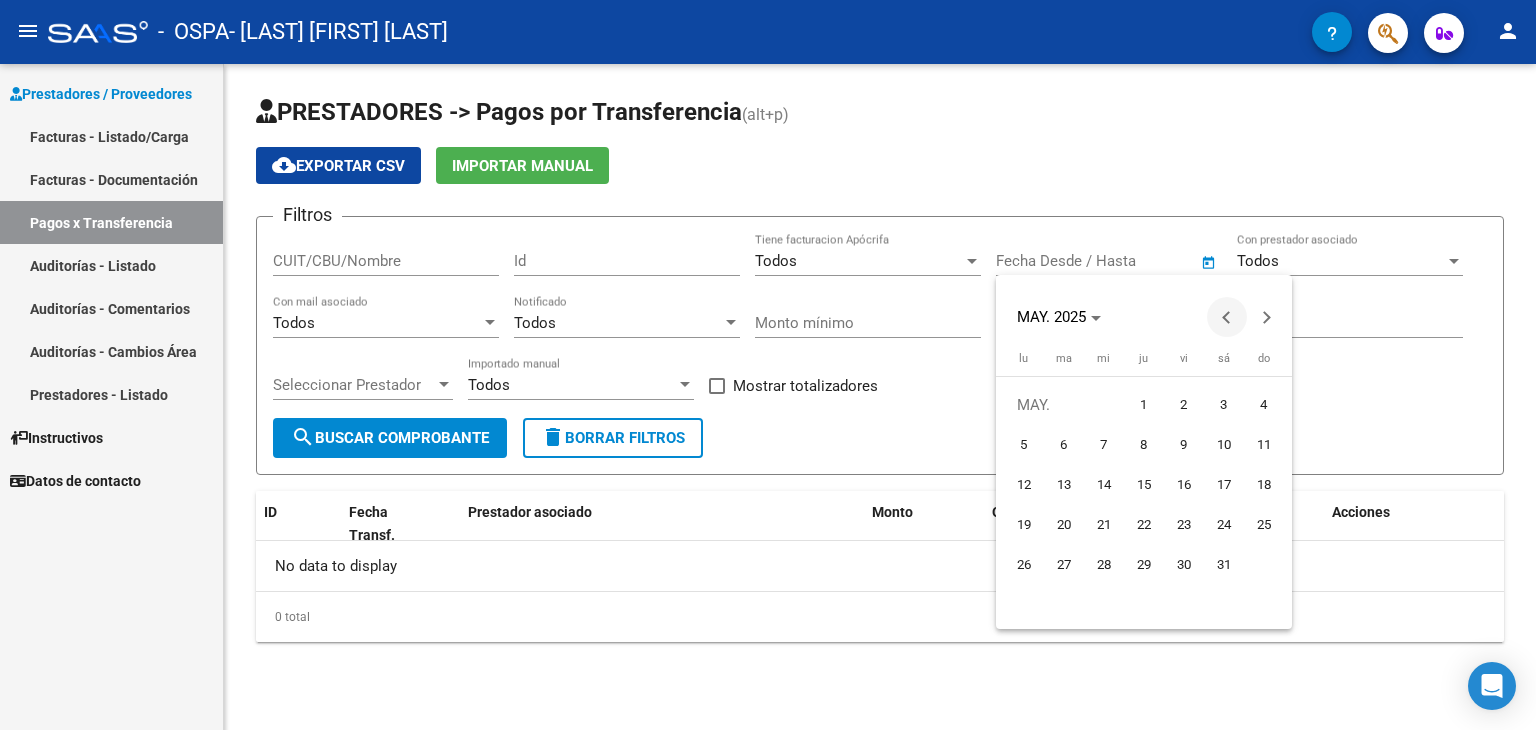 click at bounding box center (1227, 317) 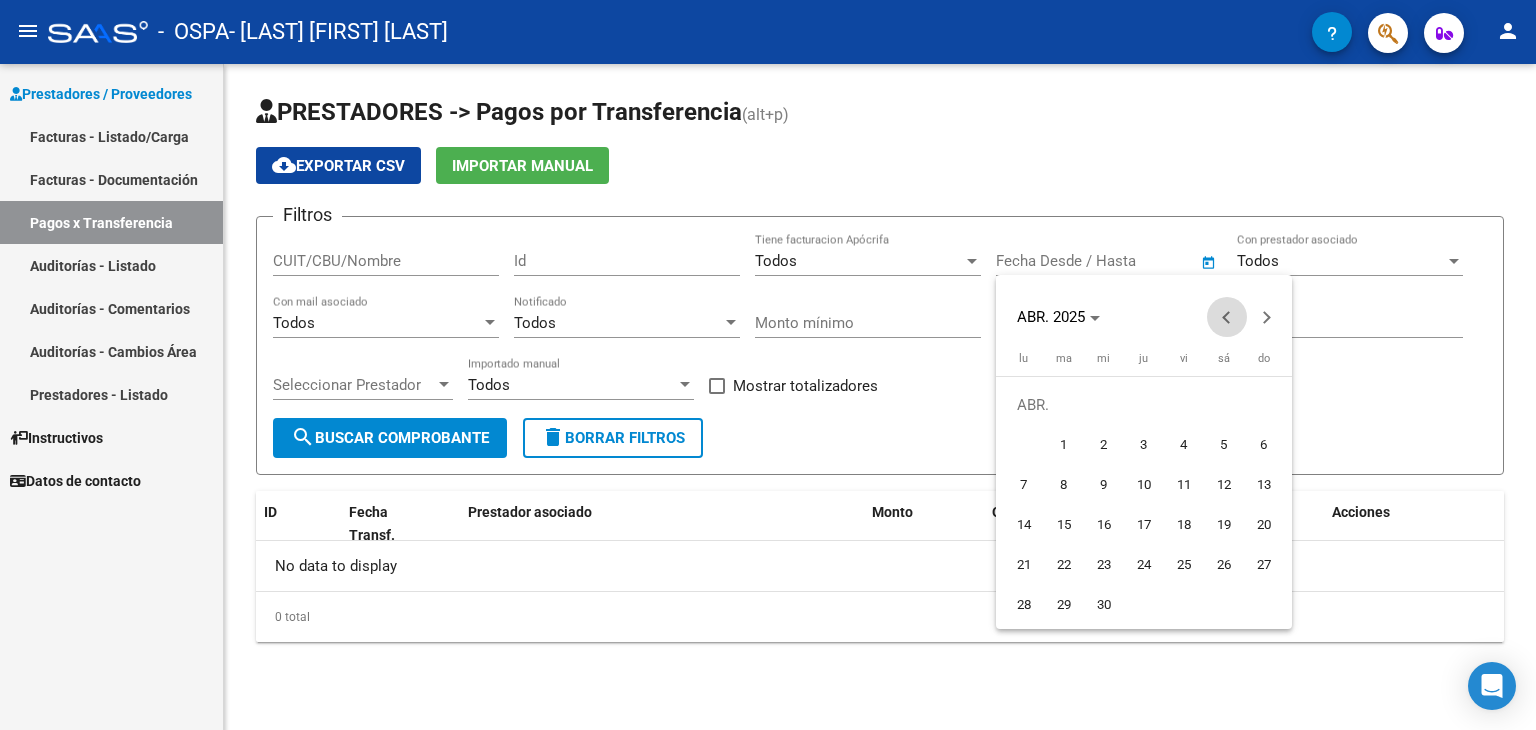 click at bounding box center [1227, 317] 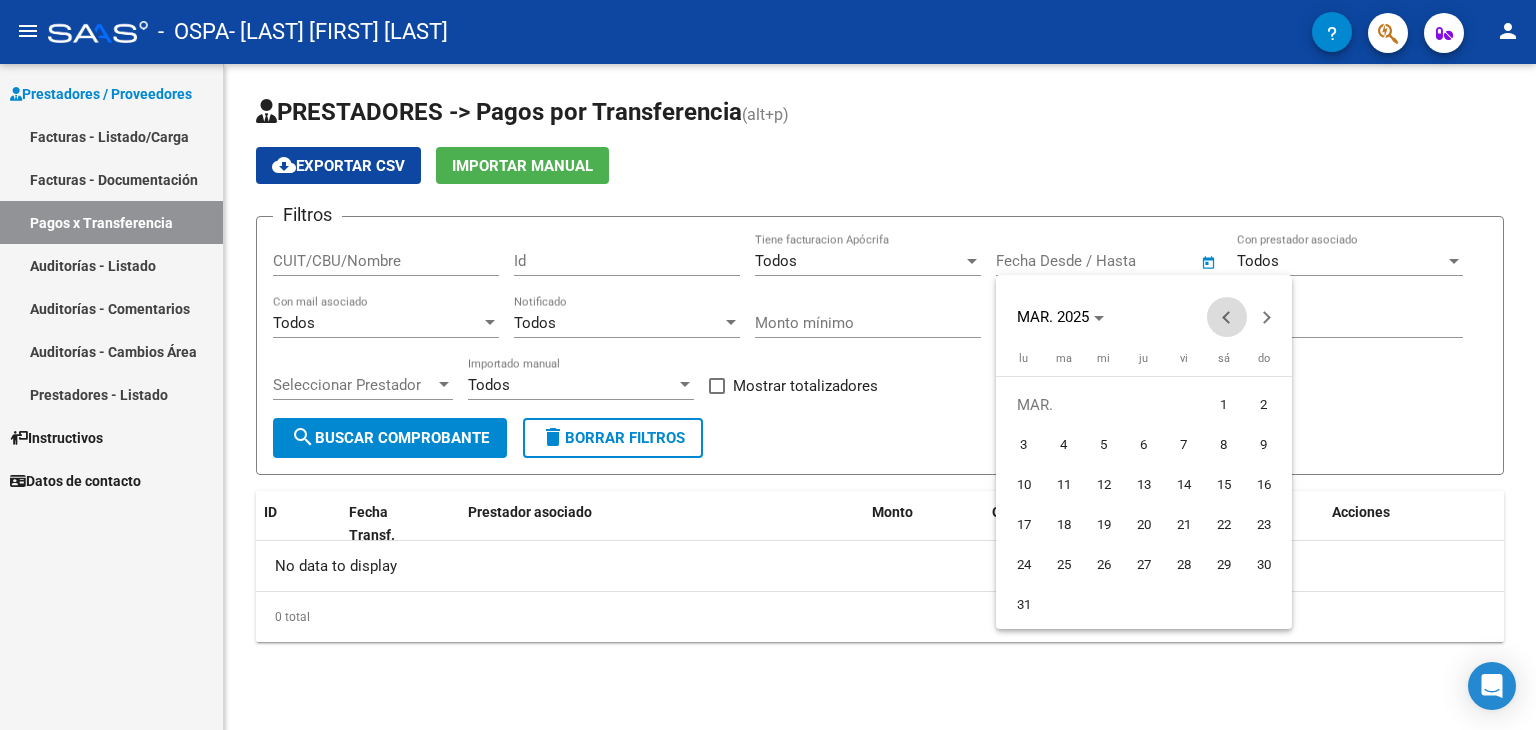 click at bounding box center [1227, 317] 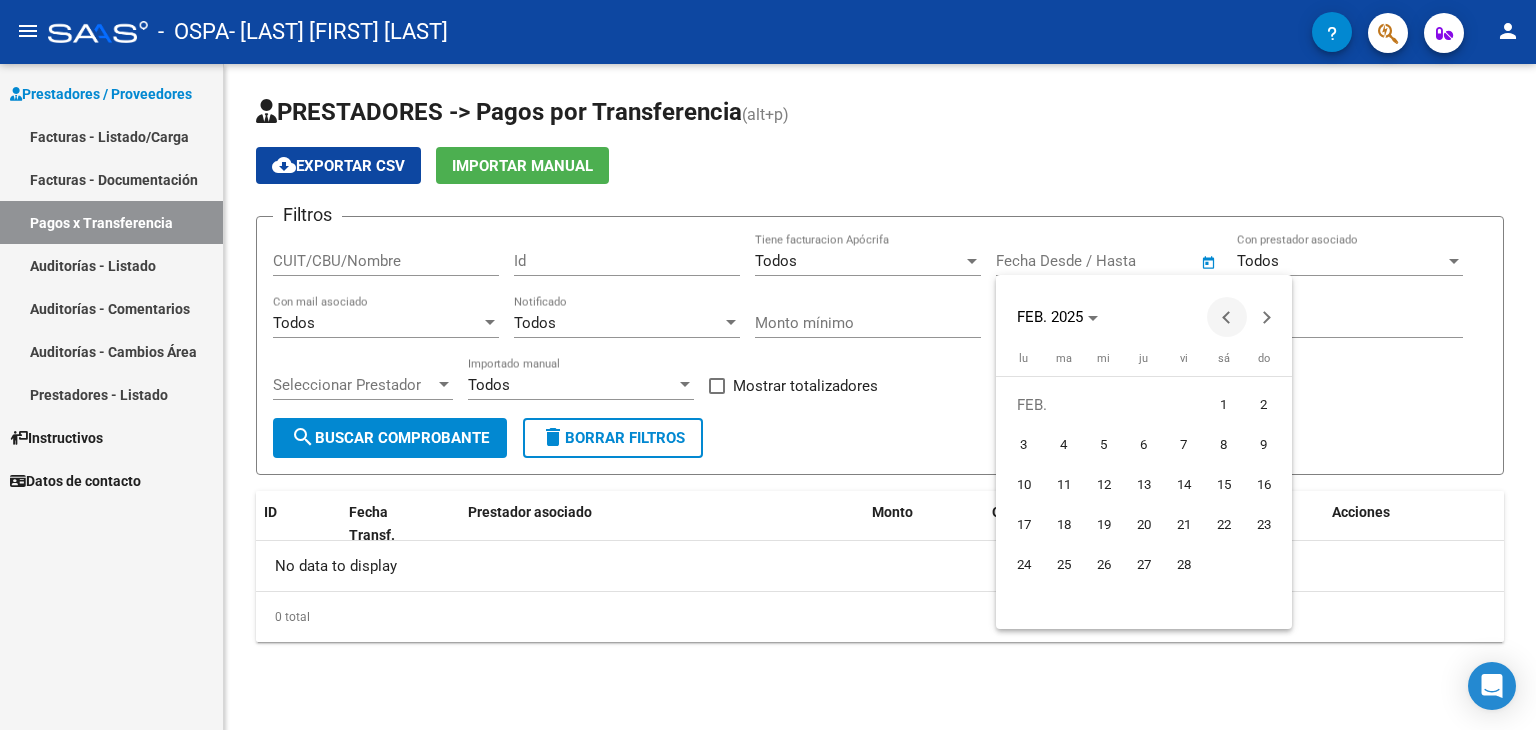 click at bounding box center (1227, 317) 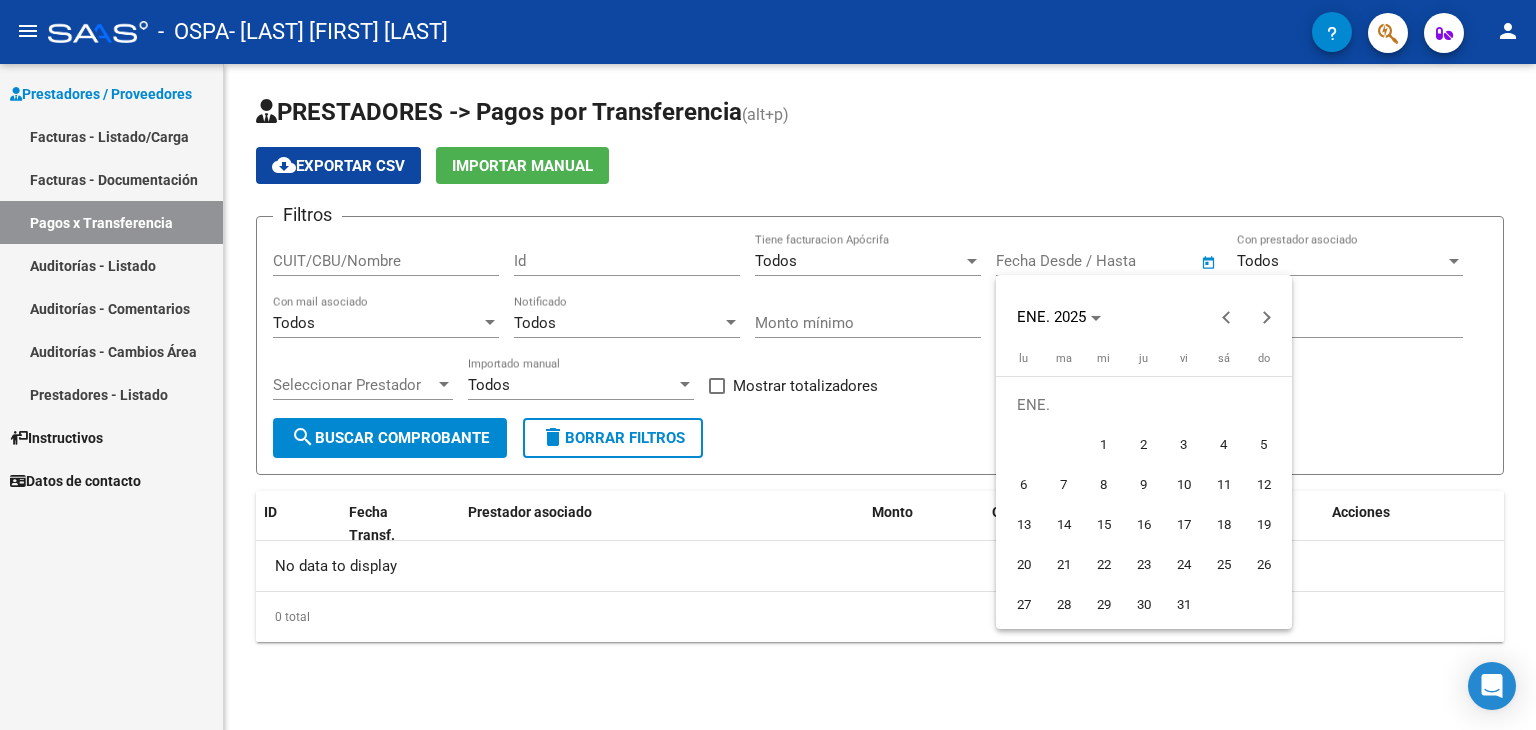 click on "1" at bounding box center [1104, 445] 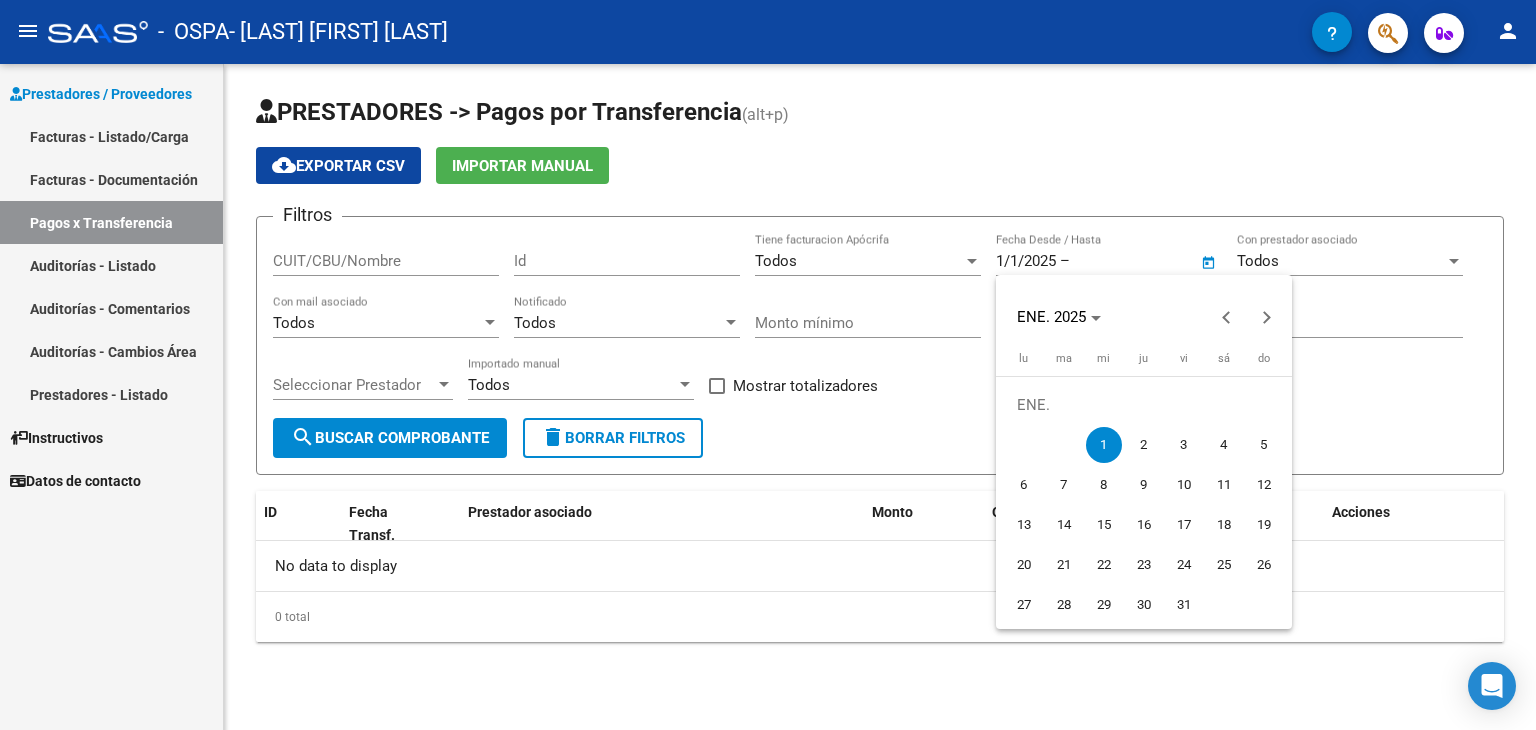 click at bounding box center (768, 365) 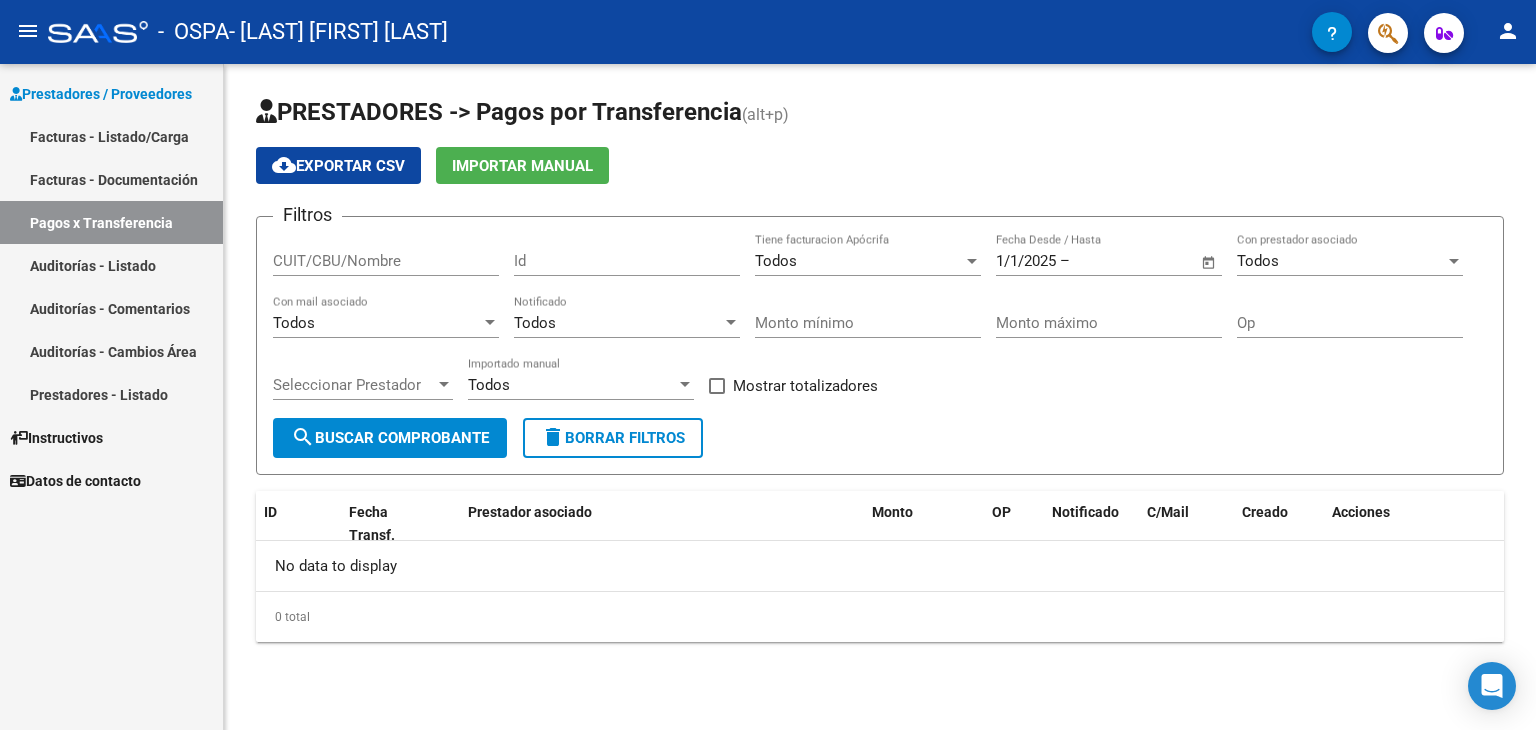 click 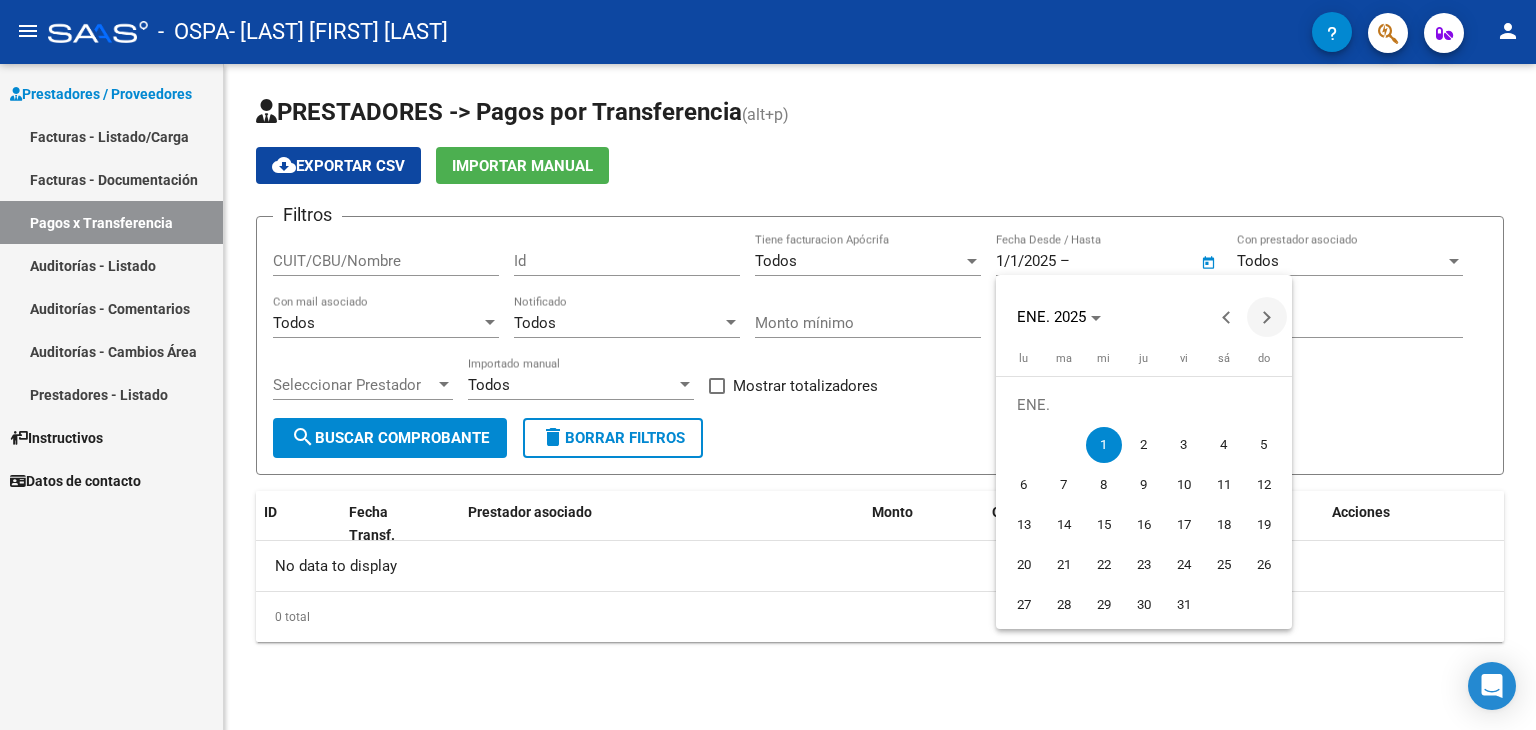 click at bounding box center (1267, 317) 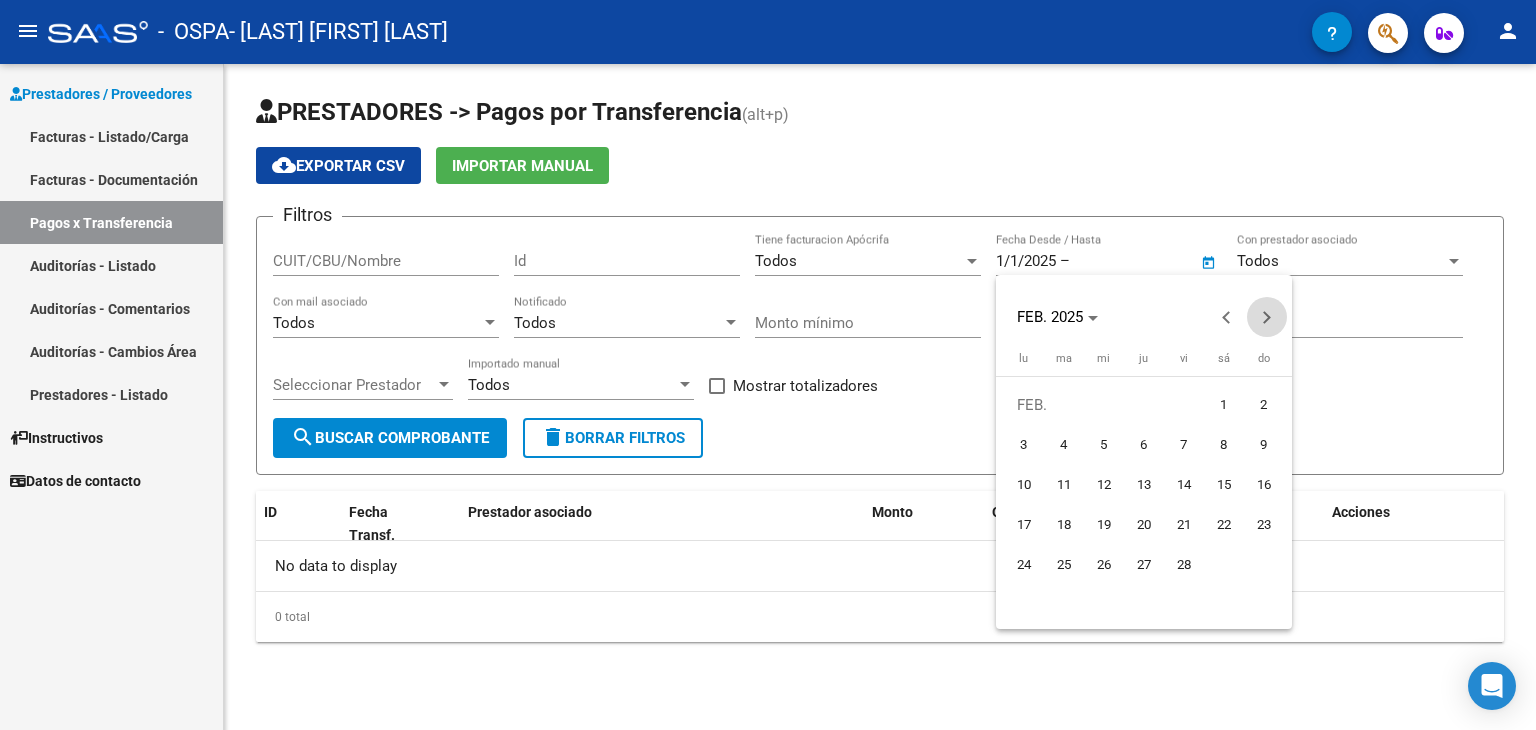 click at bounding box center (1267, 317) 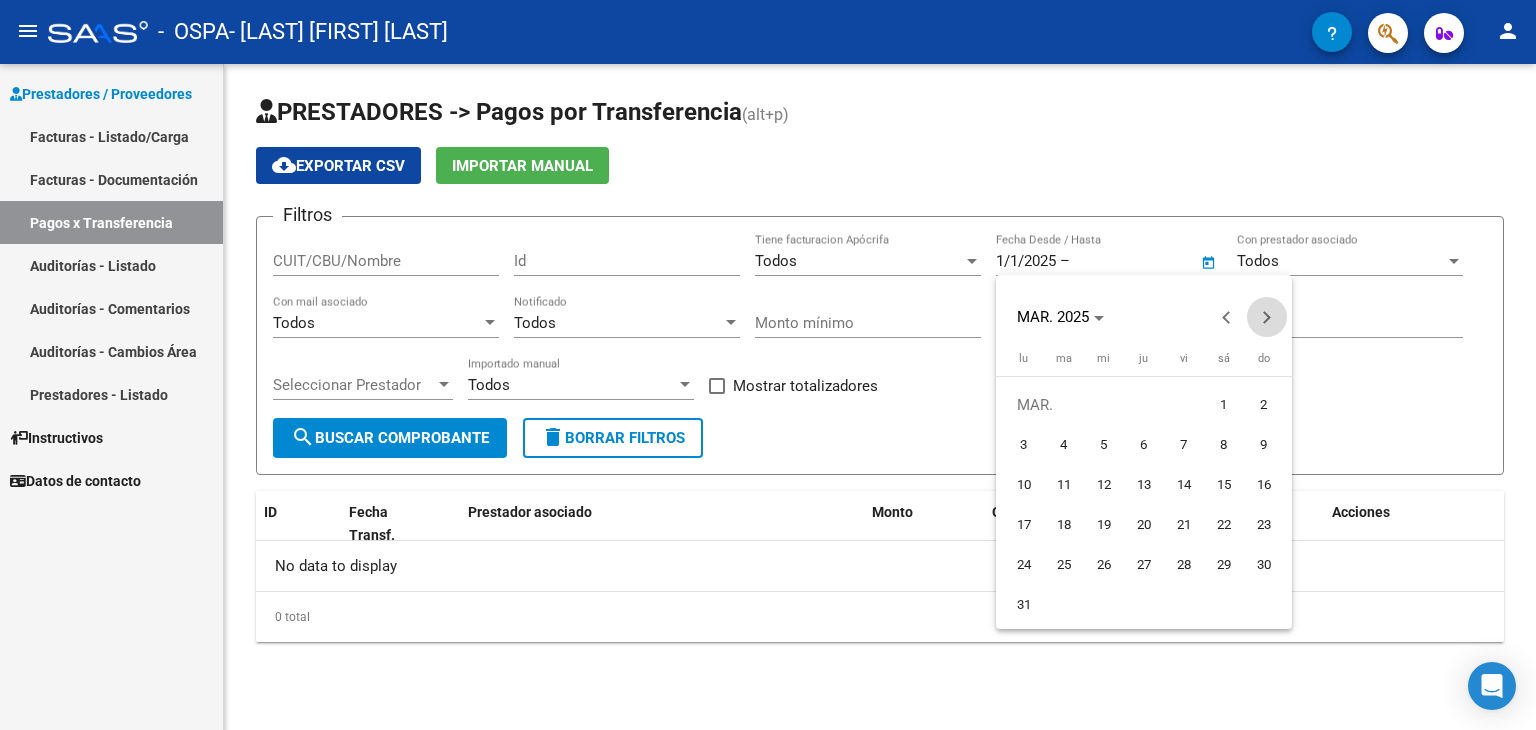 click at bounding box center [1267, 317] 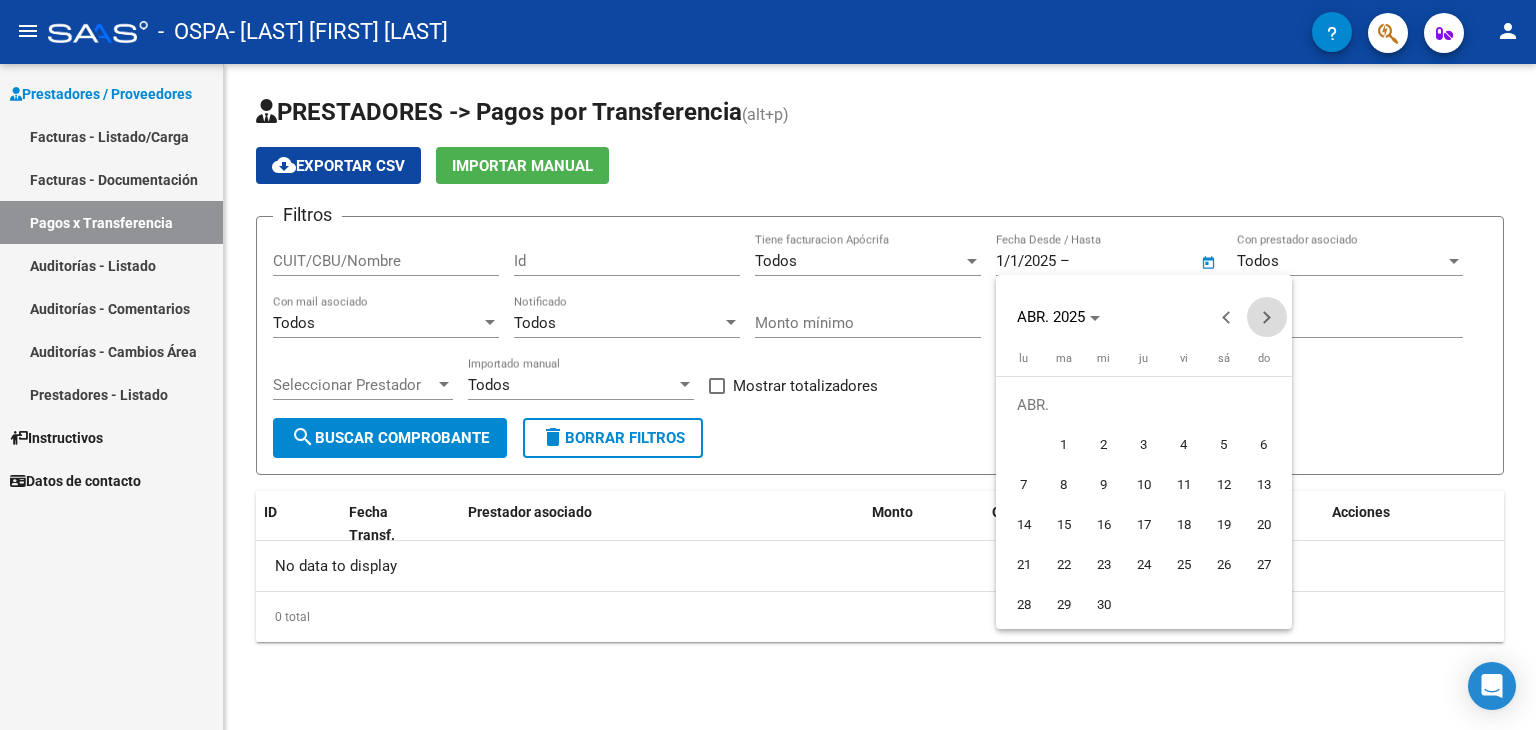 click at bounding box center (1267, 317) 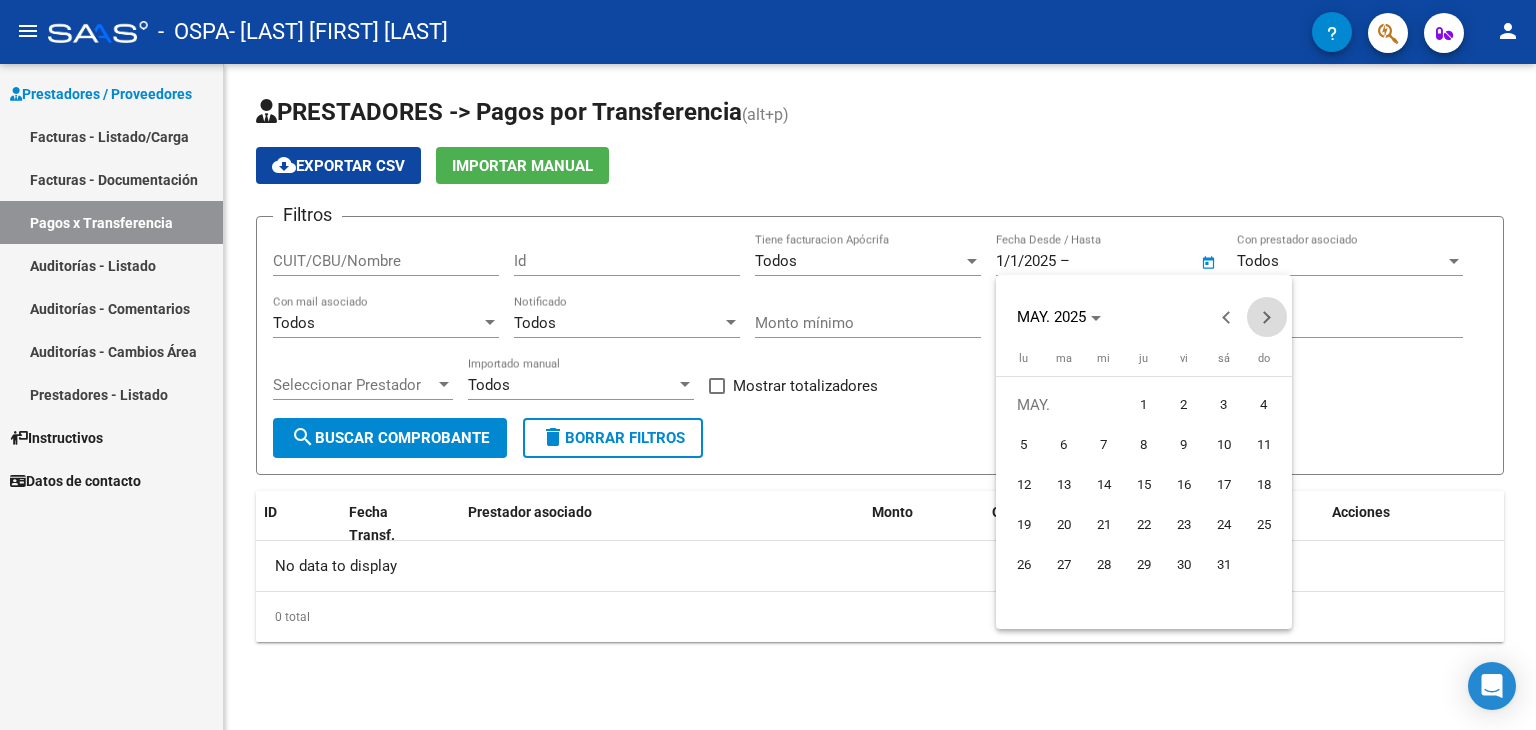 click at bounding box center [1267, 317] 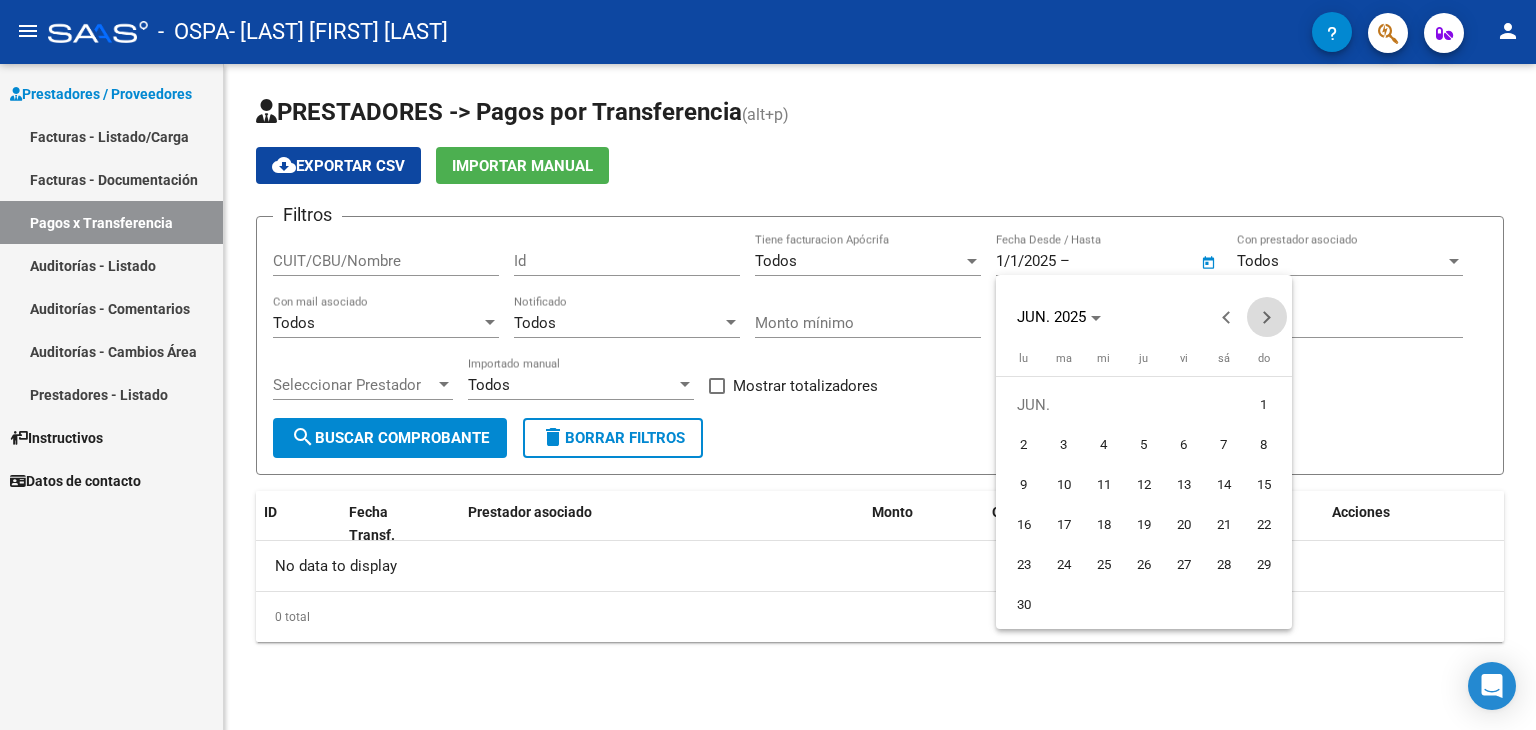 click at bounding box center [1267, 317] 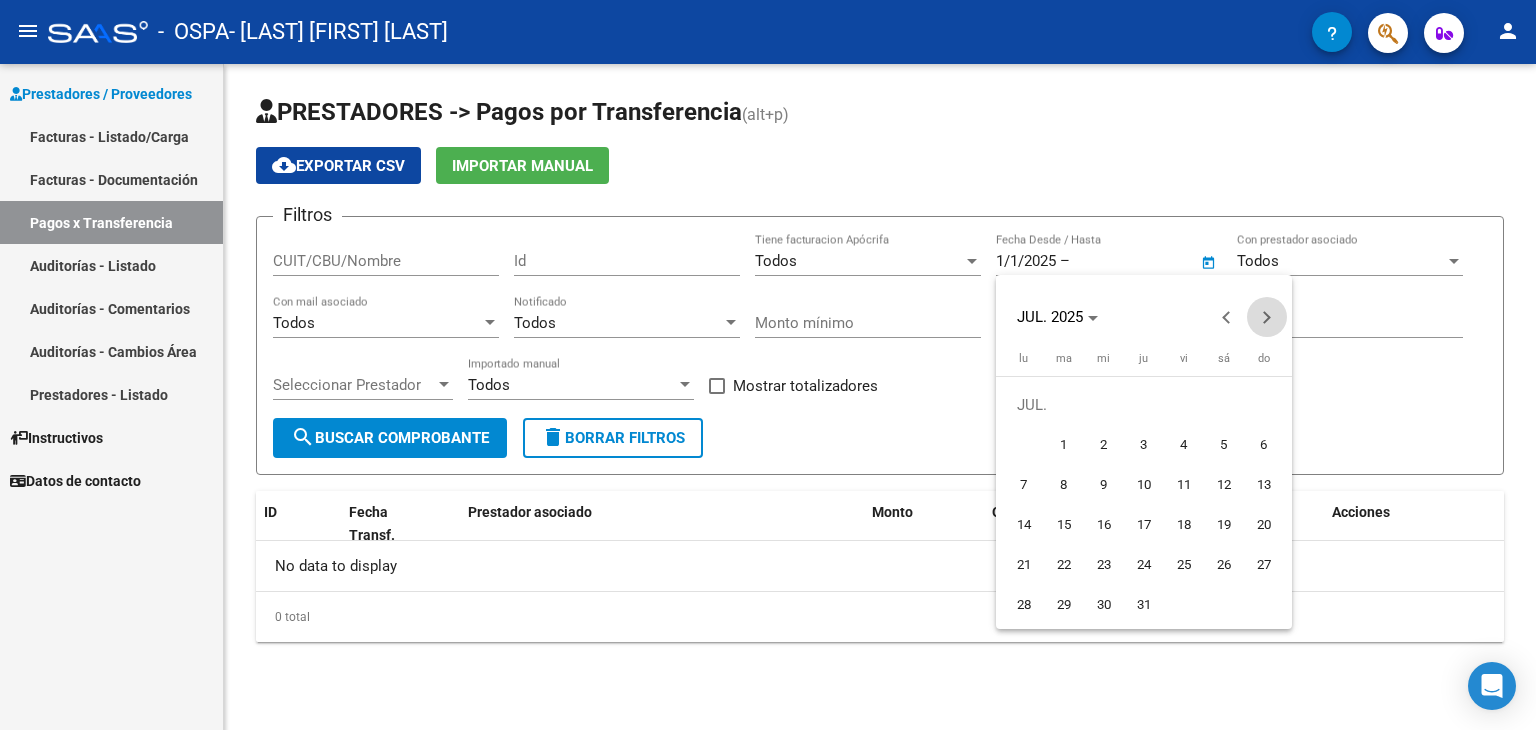 click at bounding box center (1267, 317) 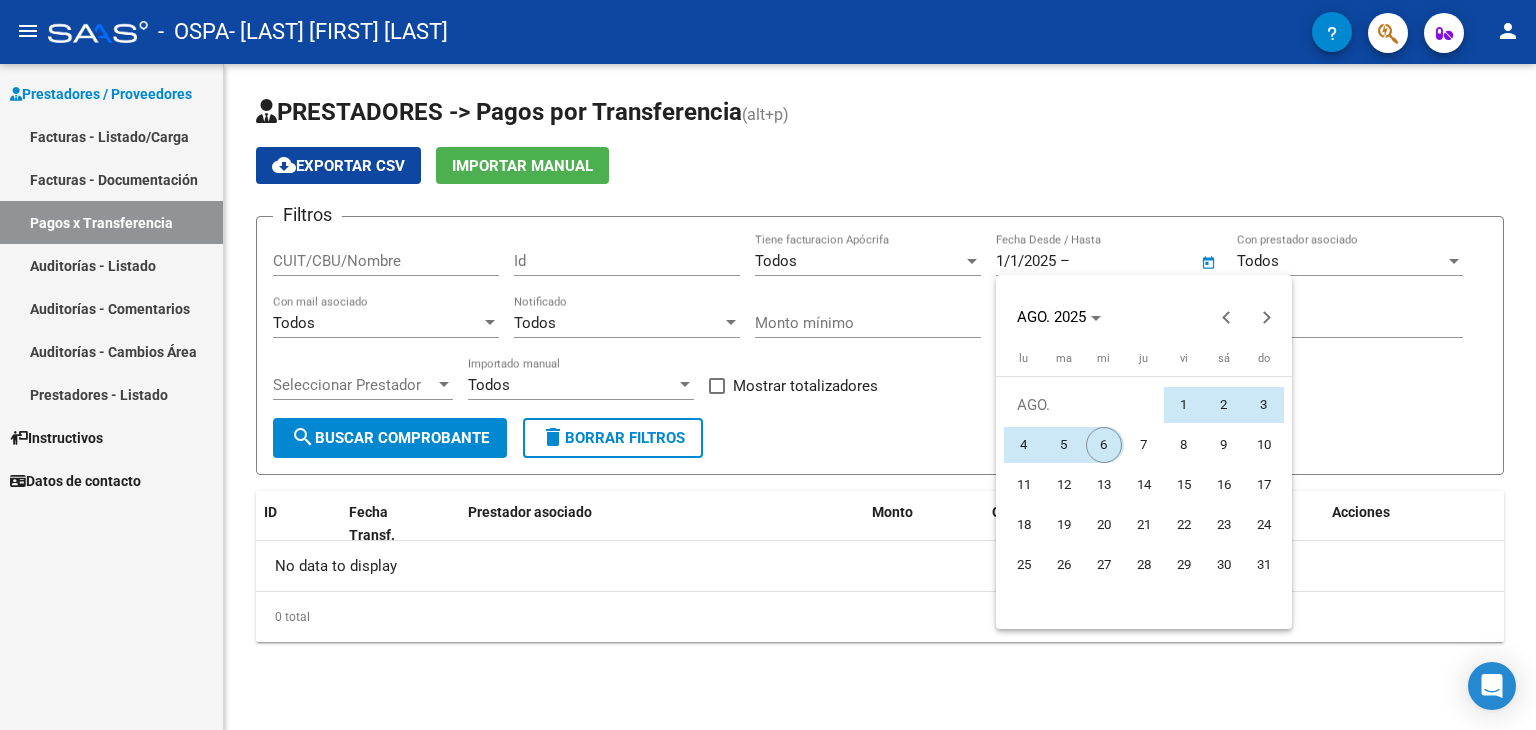 click on "6" at bounding box center [1104, 445] 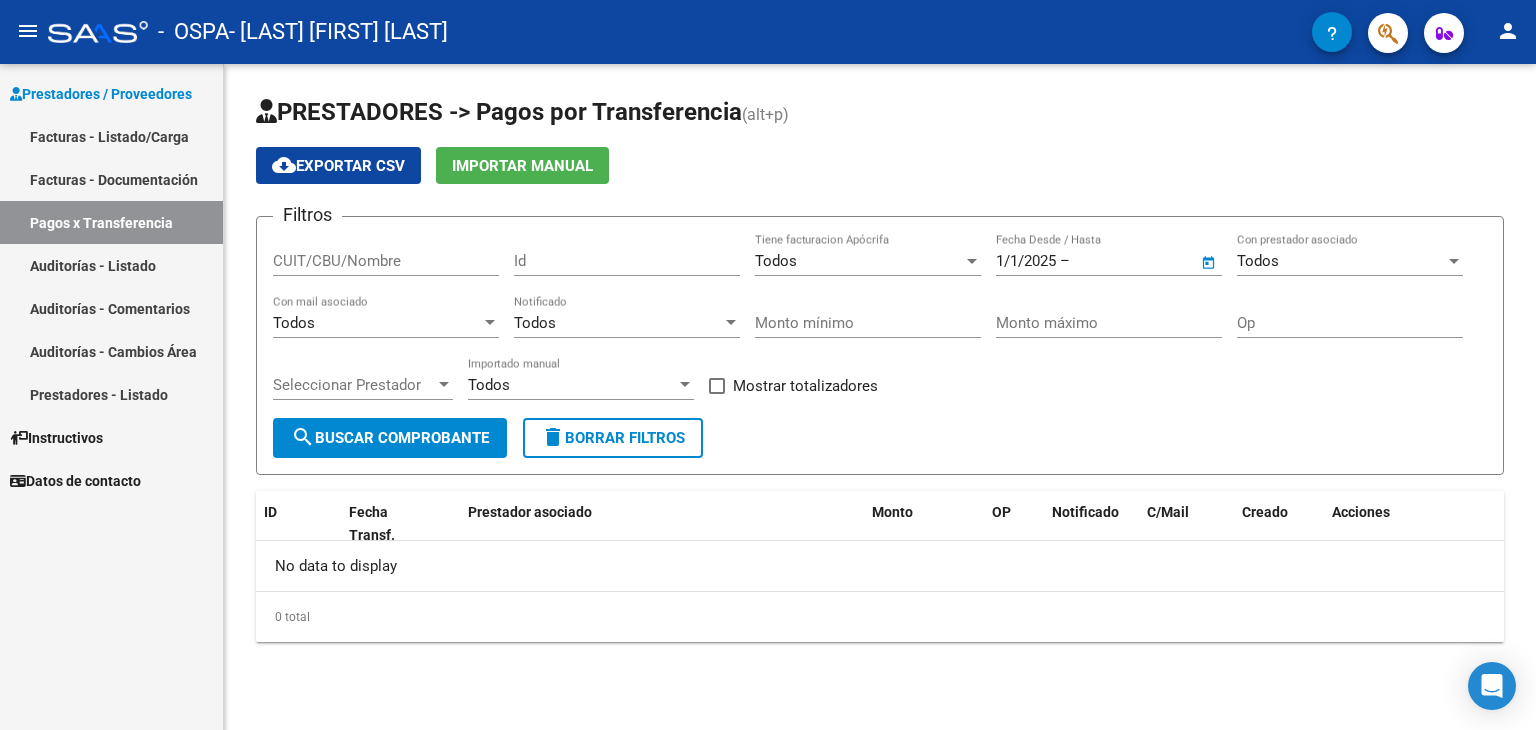 type on "6/8/2025" 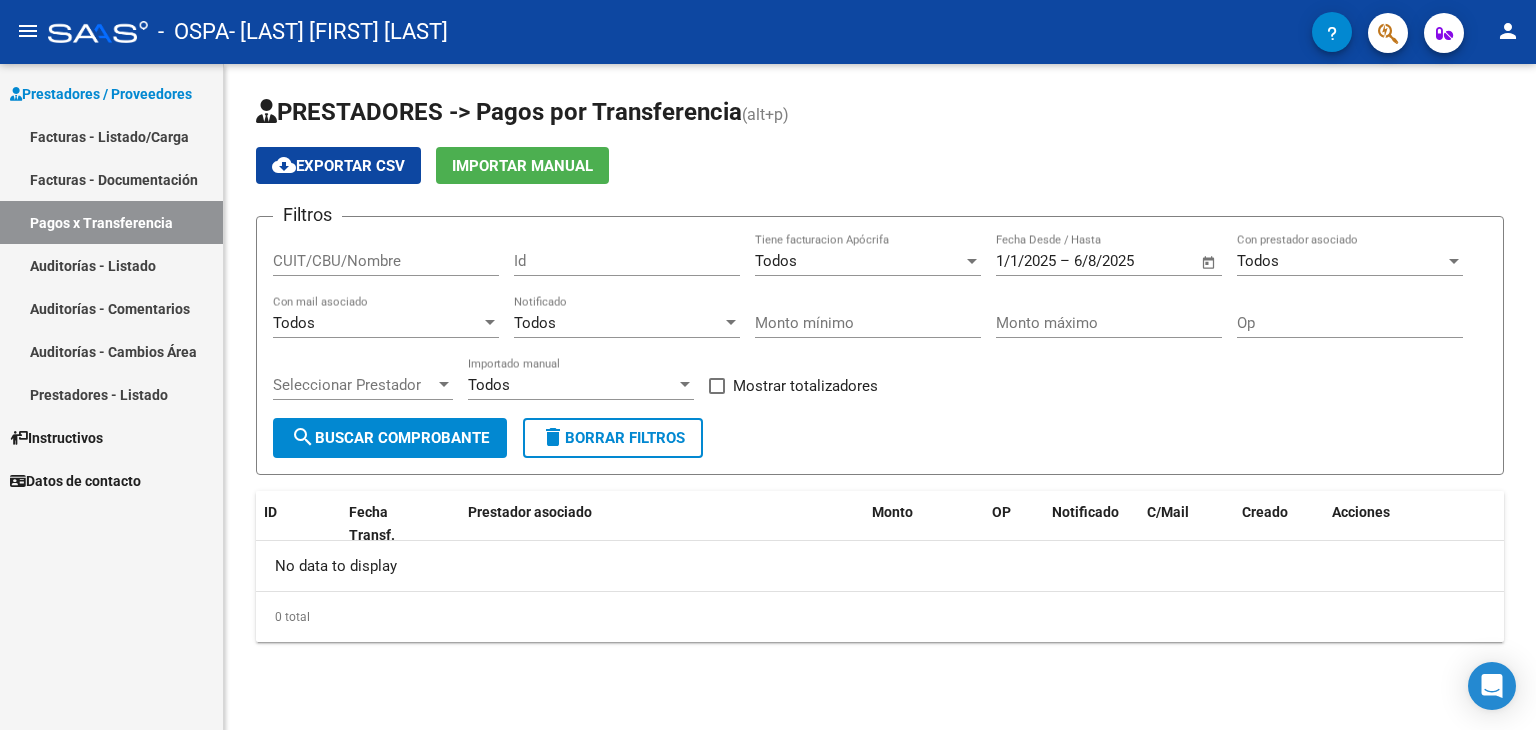 click on "search  Buscar Comprobante" 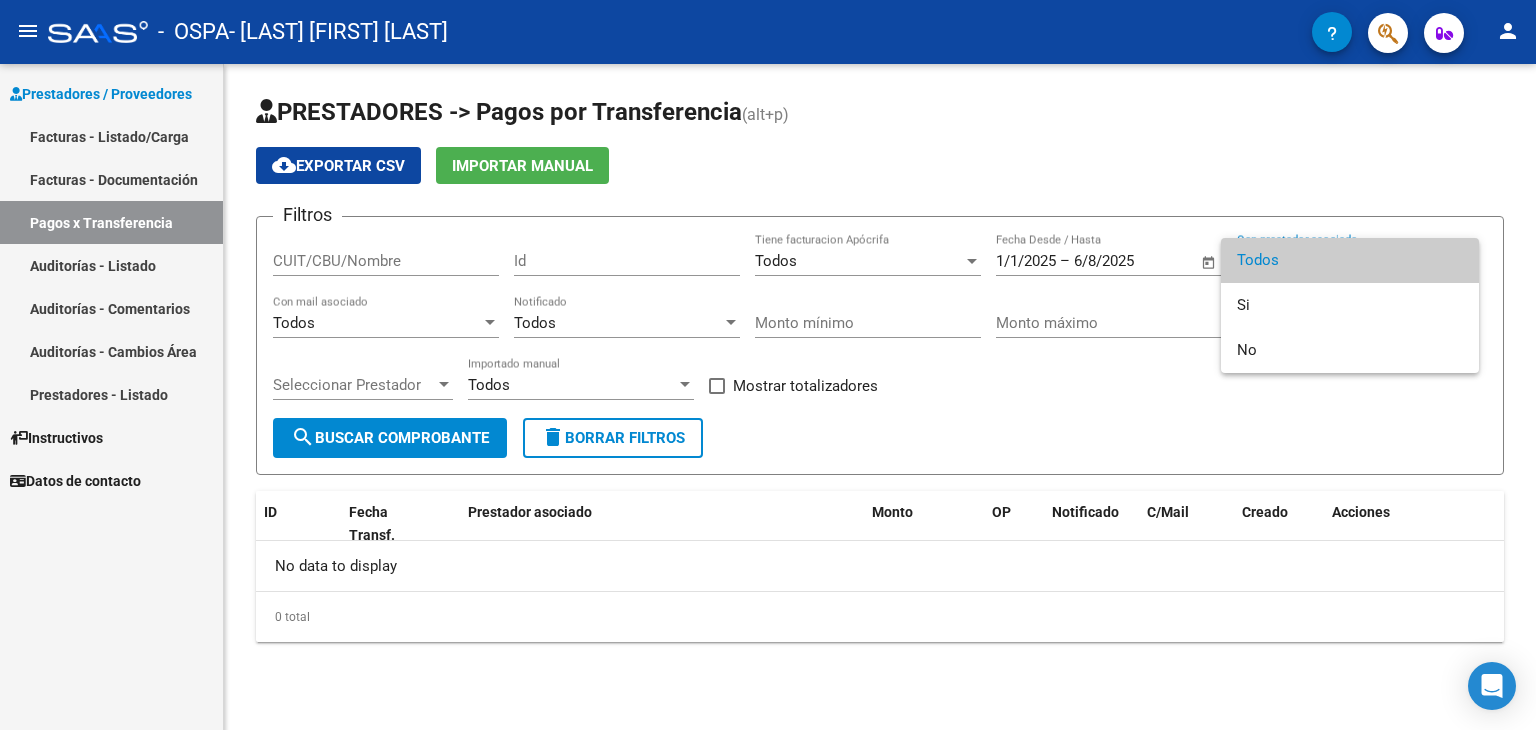 click at bounding box center (768, 365) 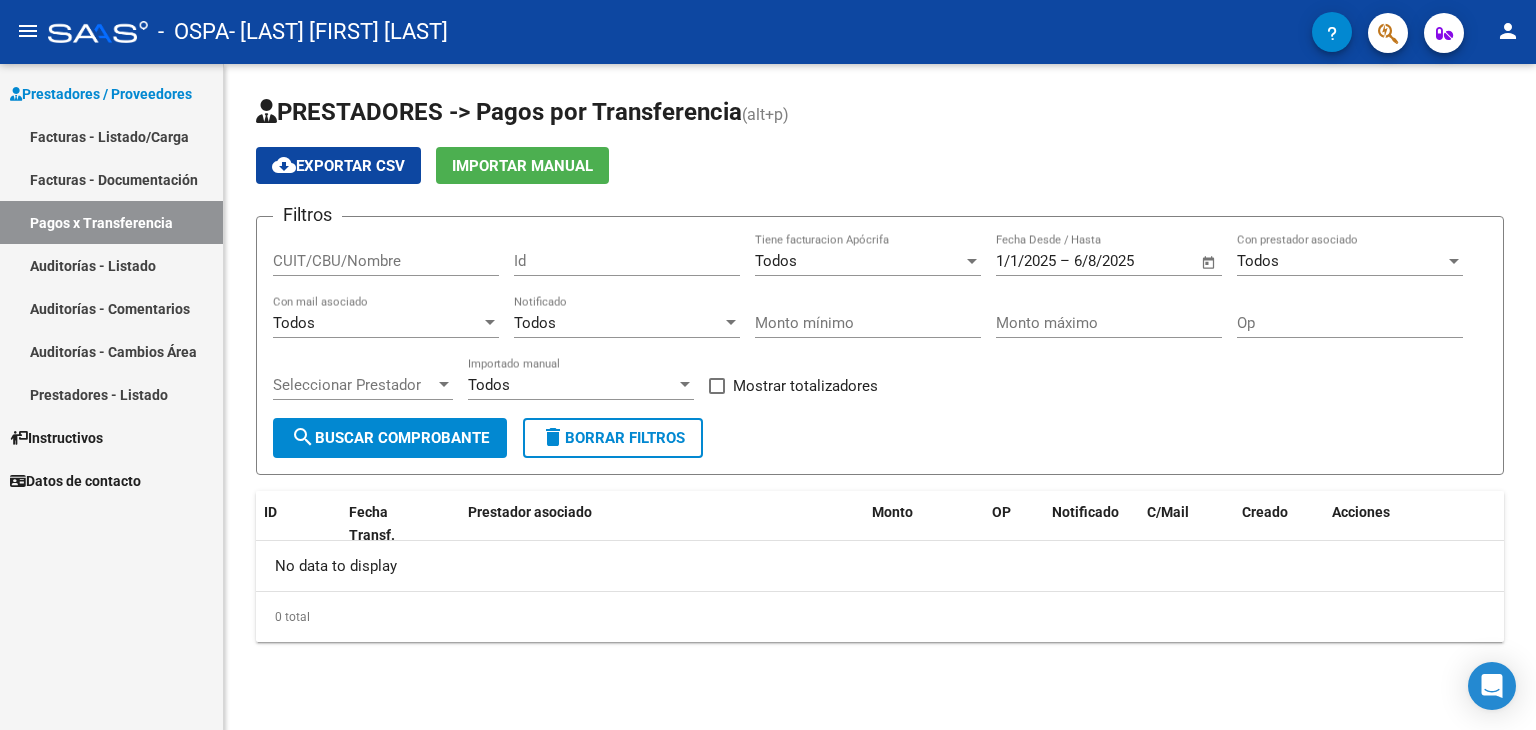 click on "Todos" at bounding box center (859, 261) 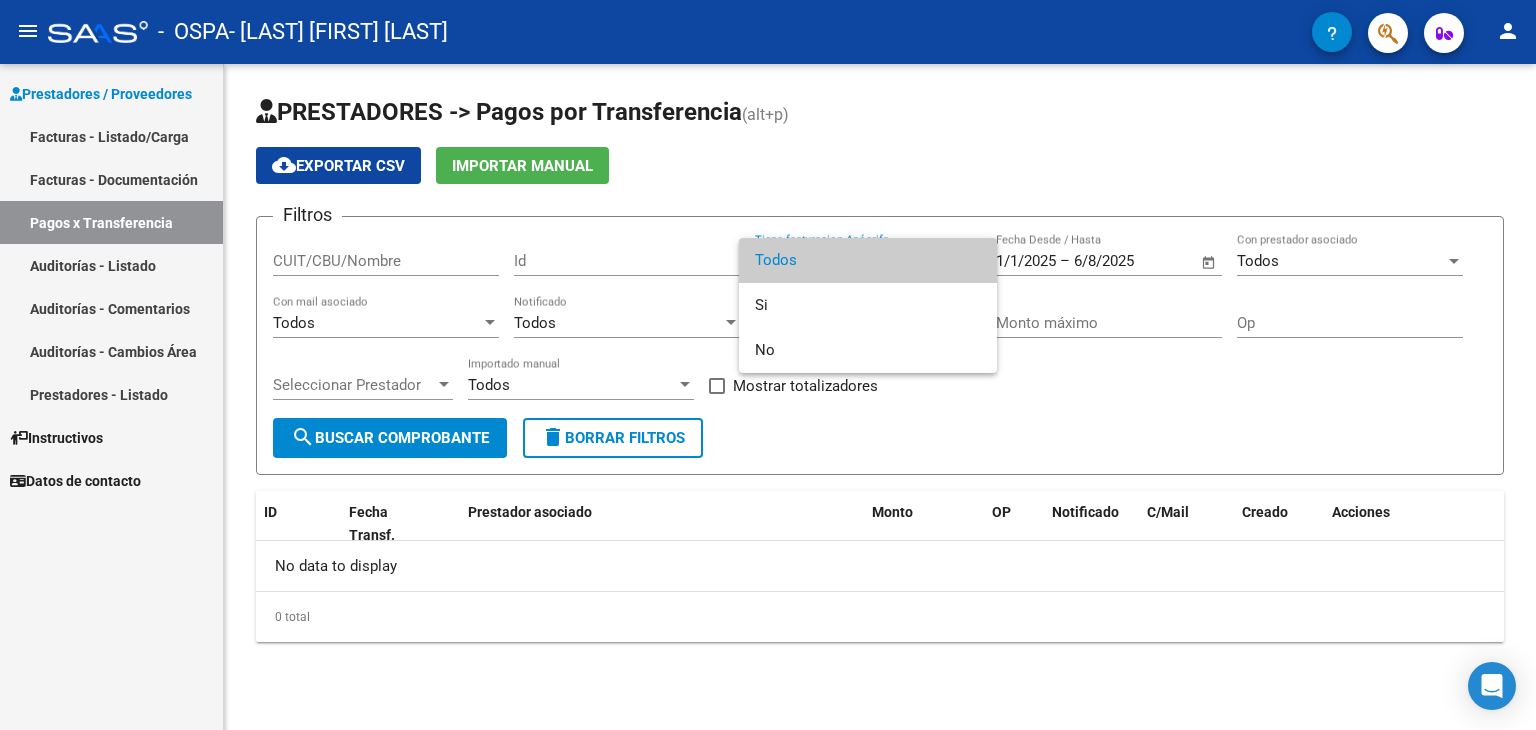 click at bounding box center [768, 365] 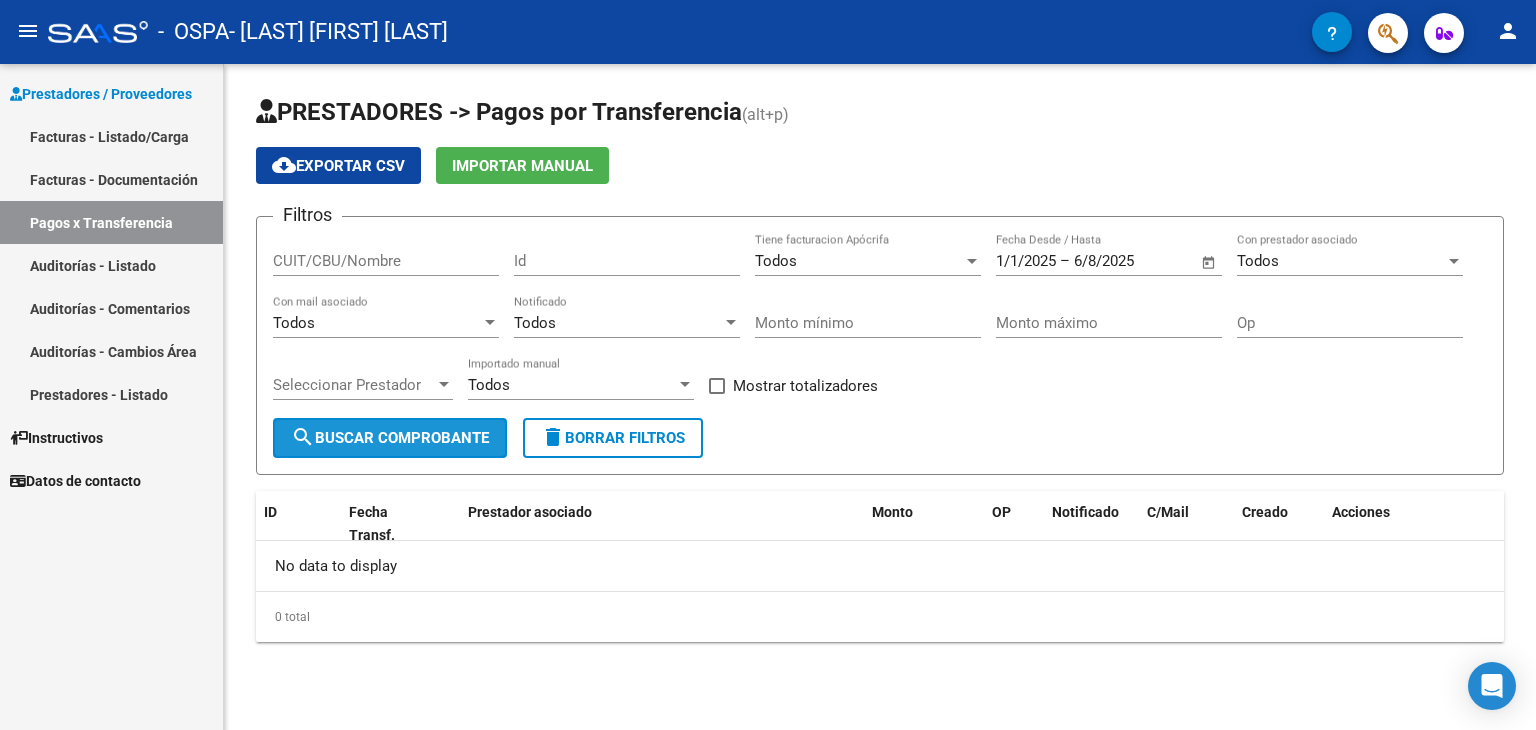 click on "search  Buscar Comprobante" 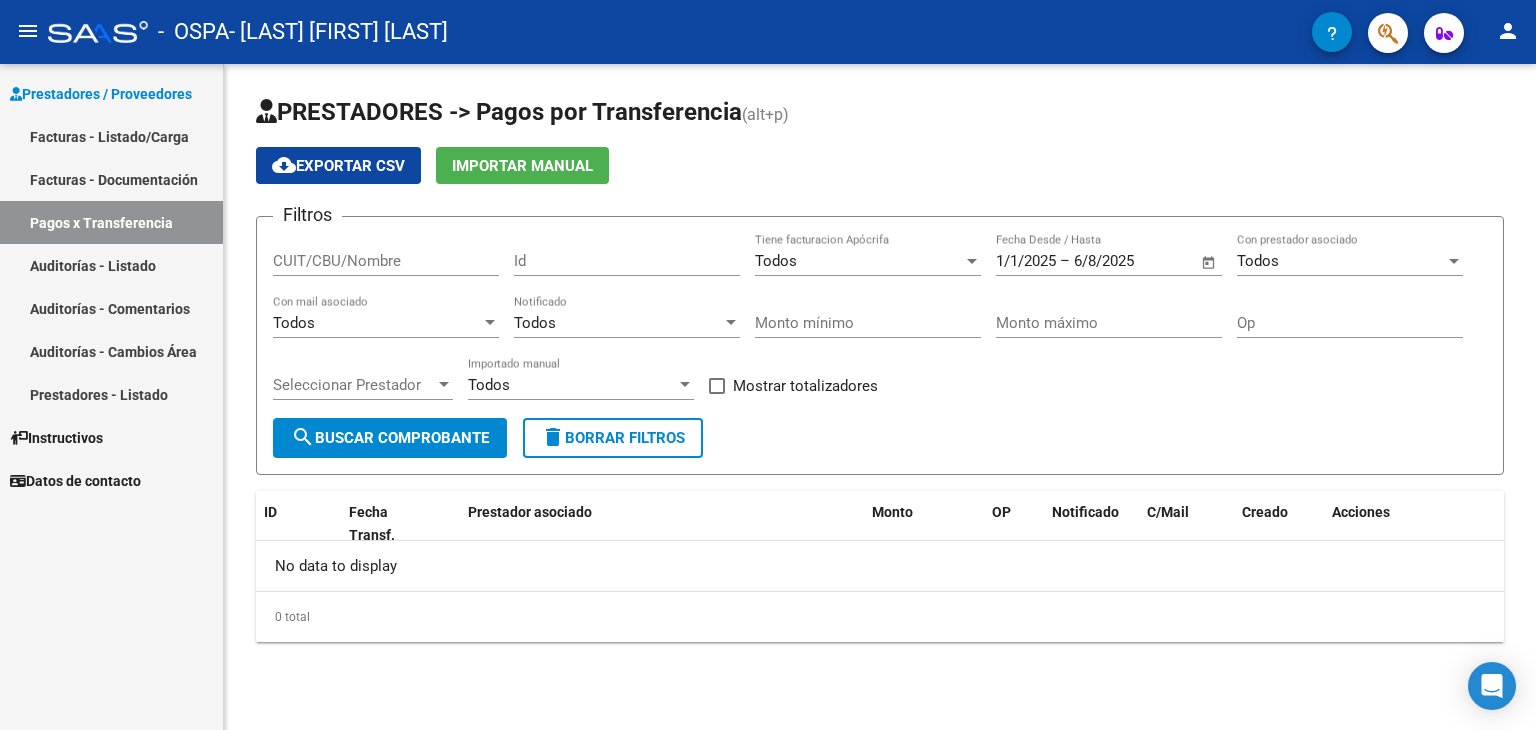 click on "Auditorías - Listado" at bounding box center [111, 265] 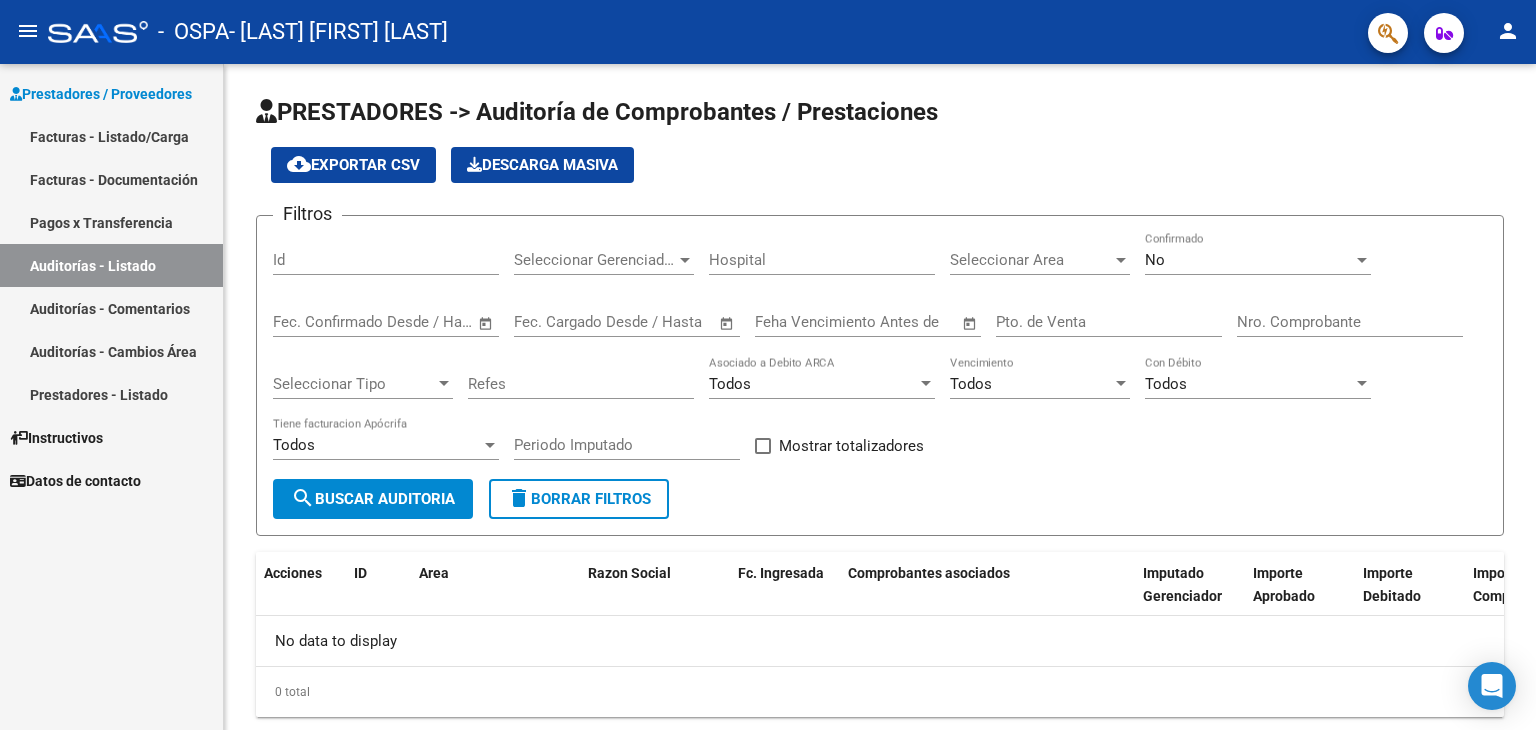 click on "Auditorías - Comentarios" at bounding box center [111, 308] 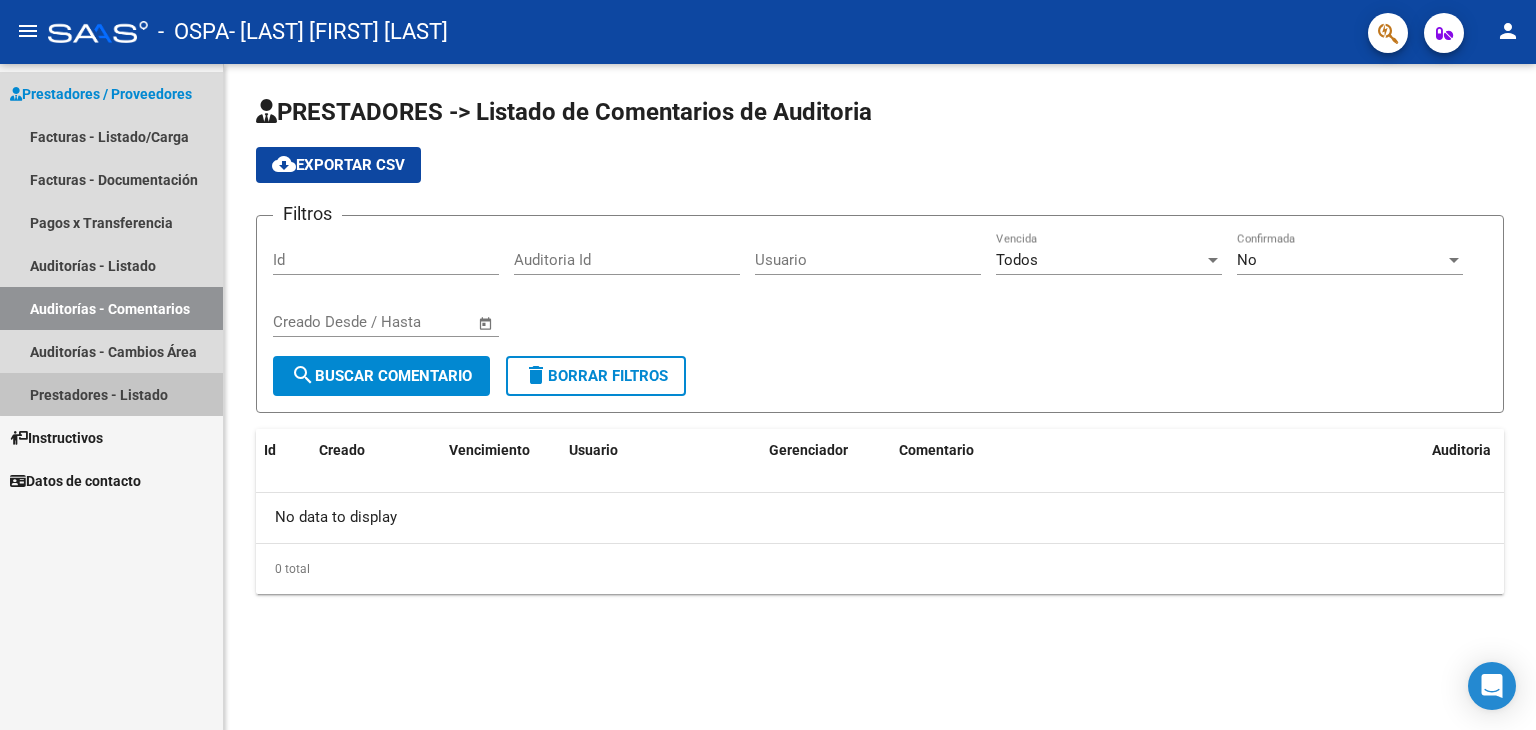 click on "Prestadores - Listado" at bounding box center [111, 394] 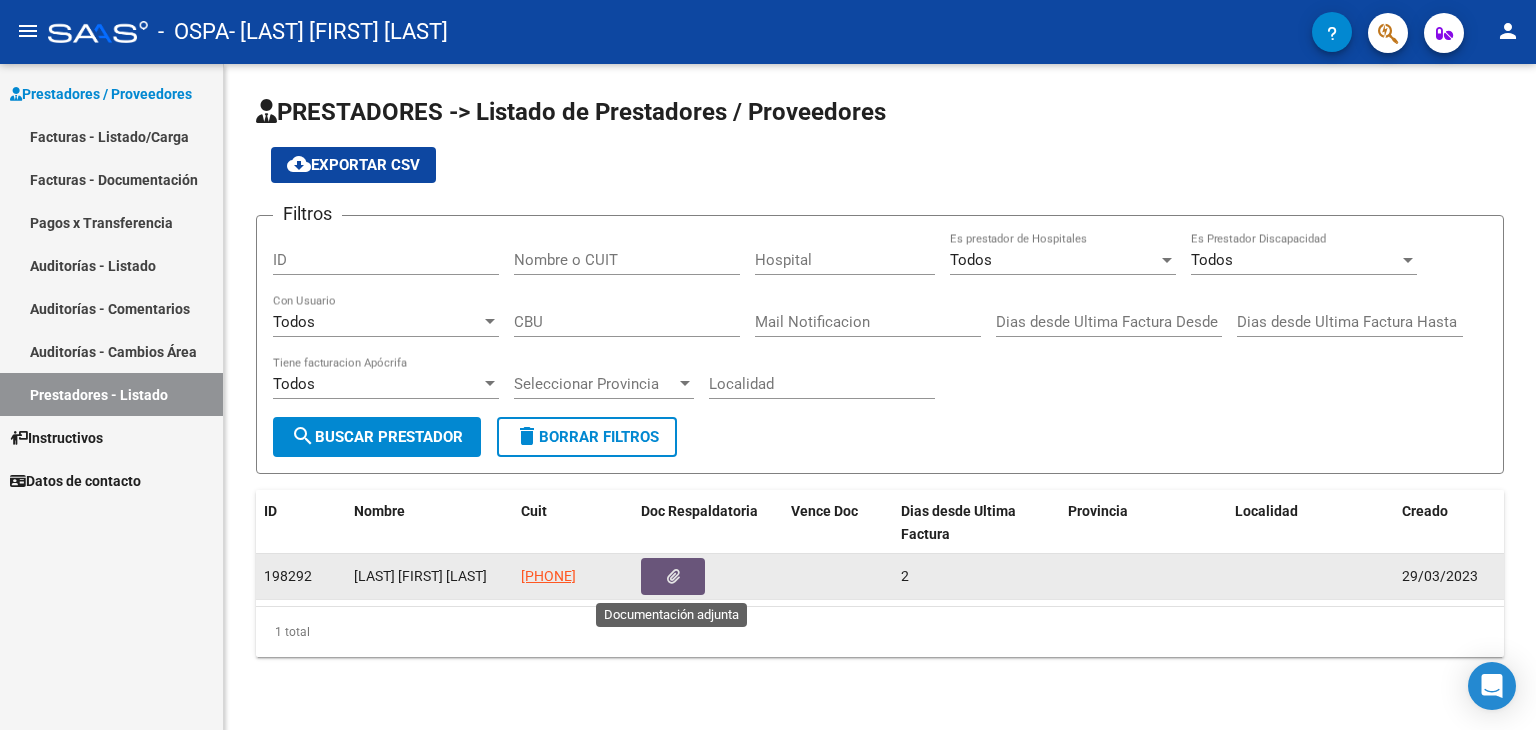 click 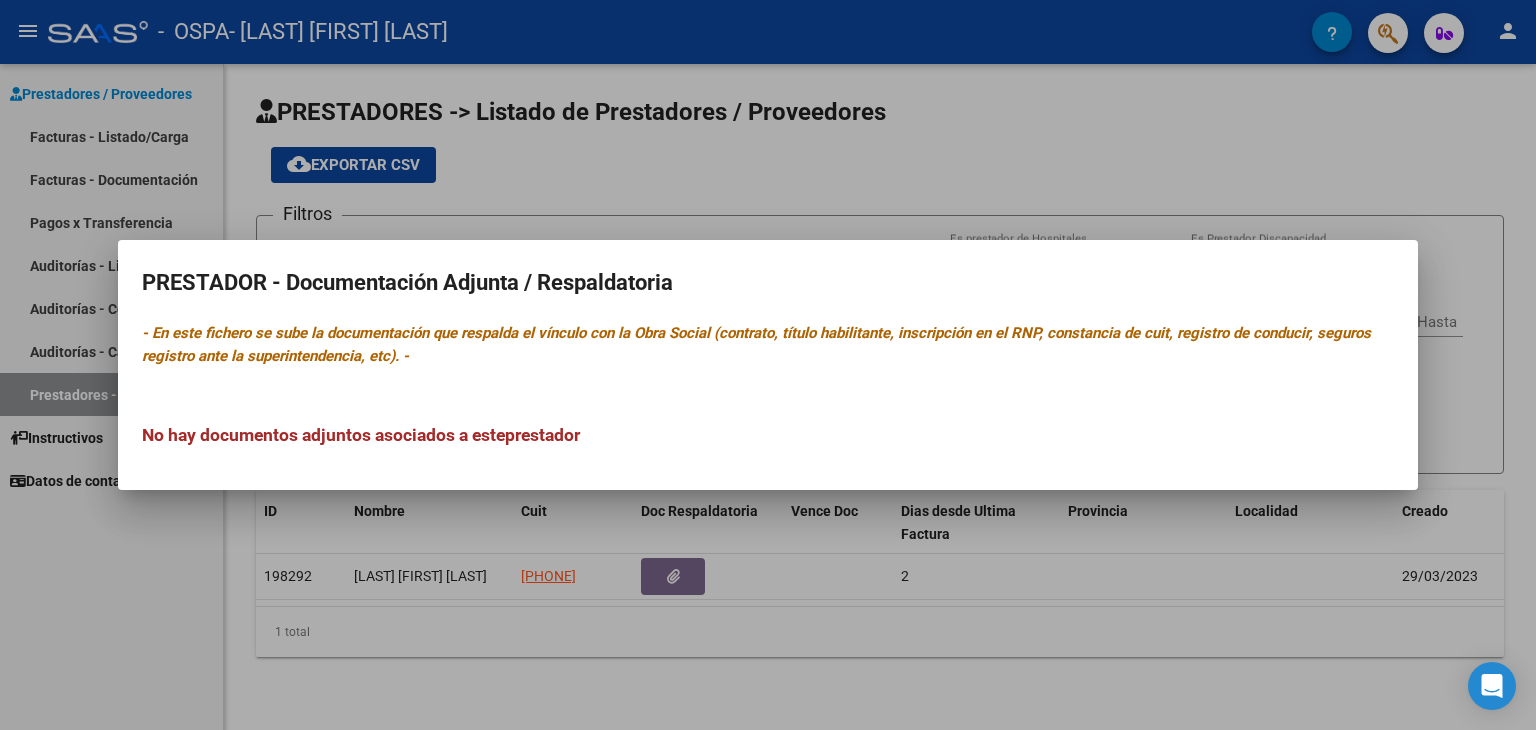 click at bounding box center (768, 365) 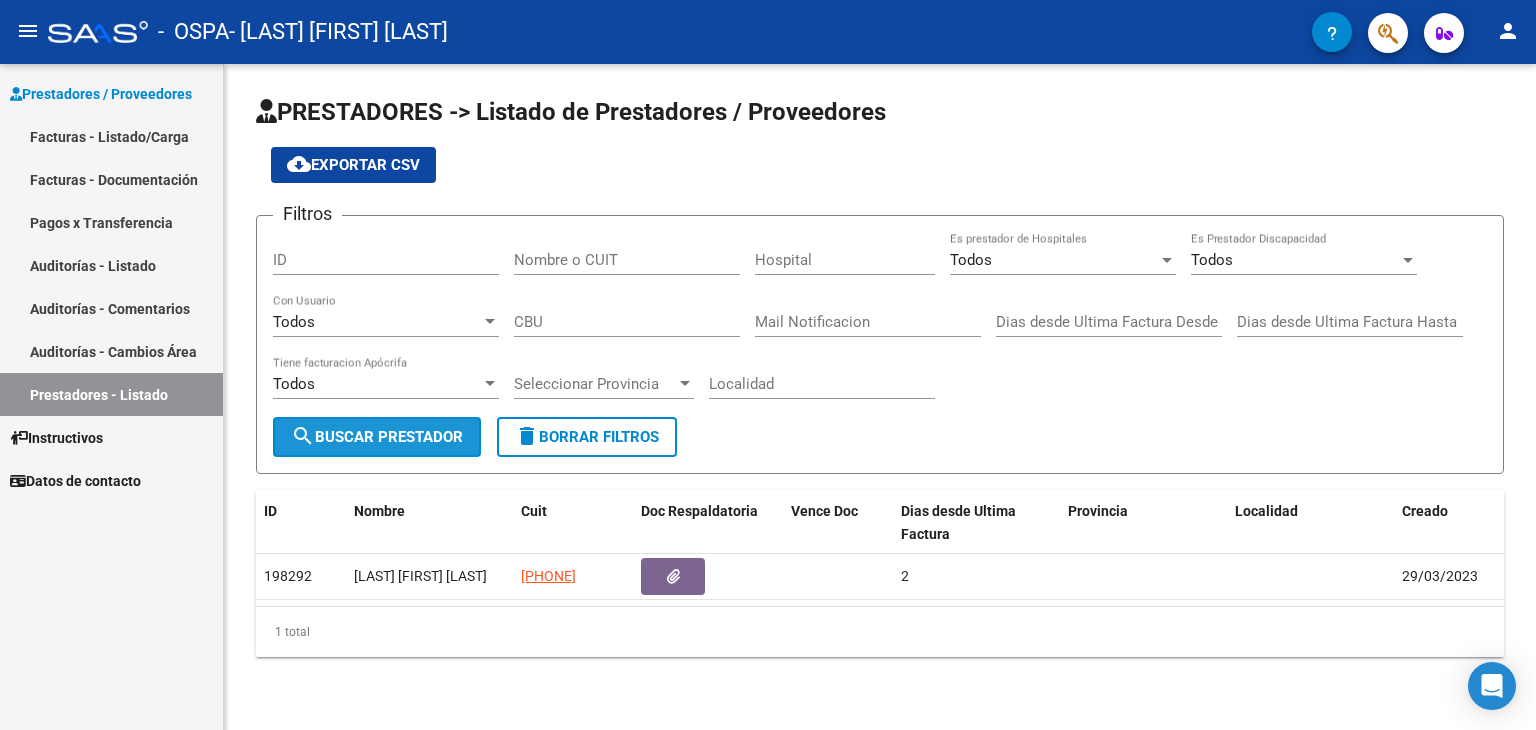 click on "search  Buscar Prestador" 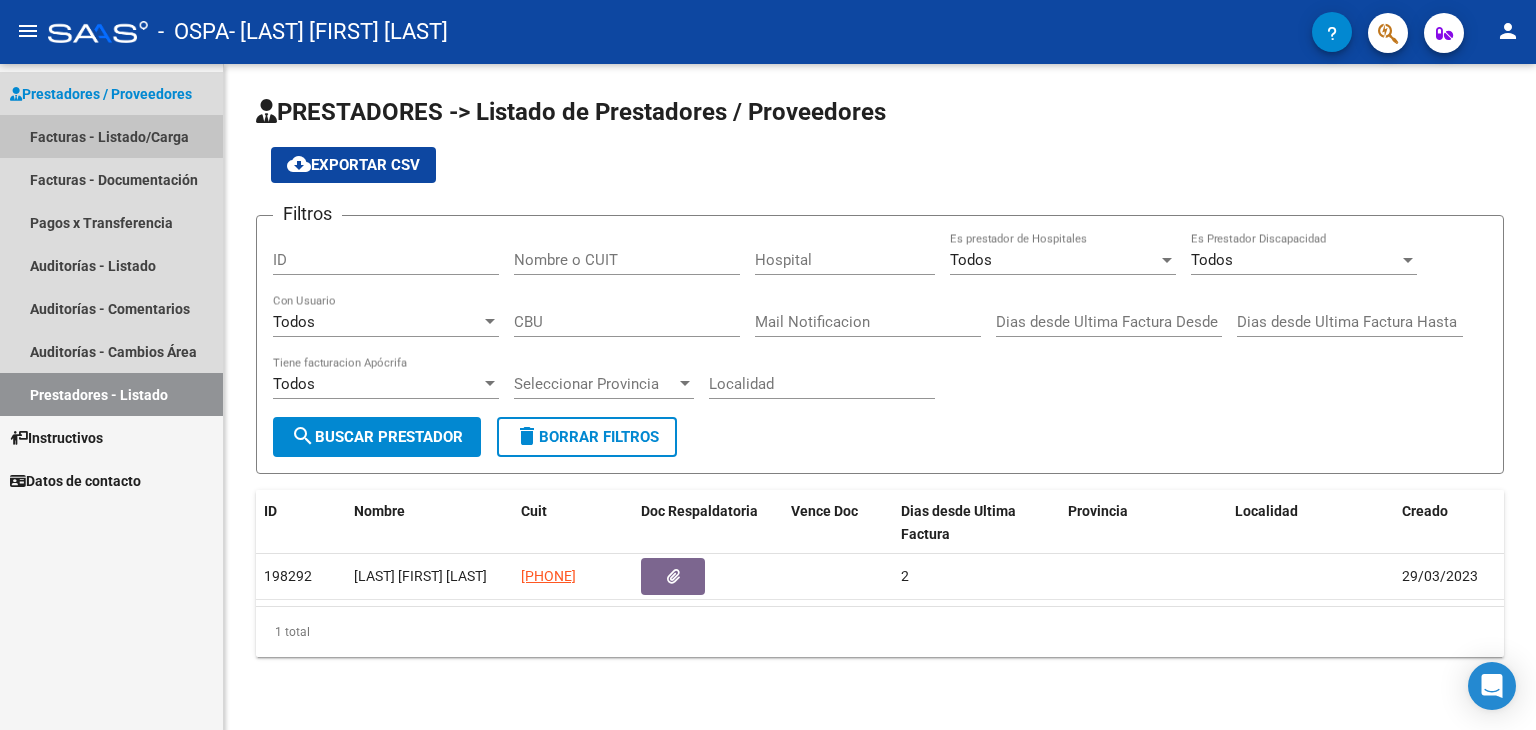 click on "Facturas - Listado/Carga" at bounding box center [111, 136] 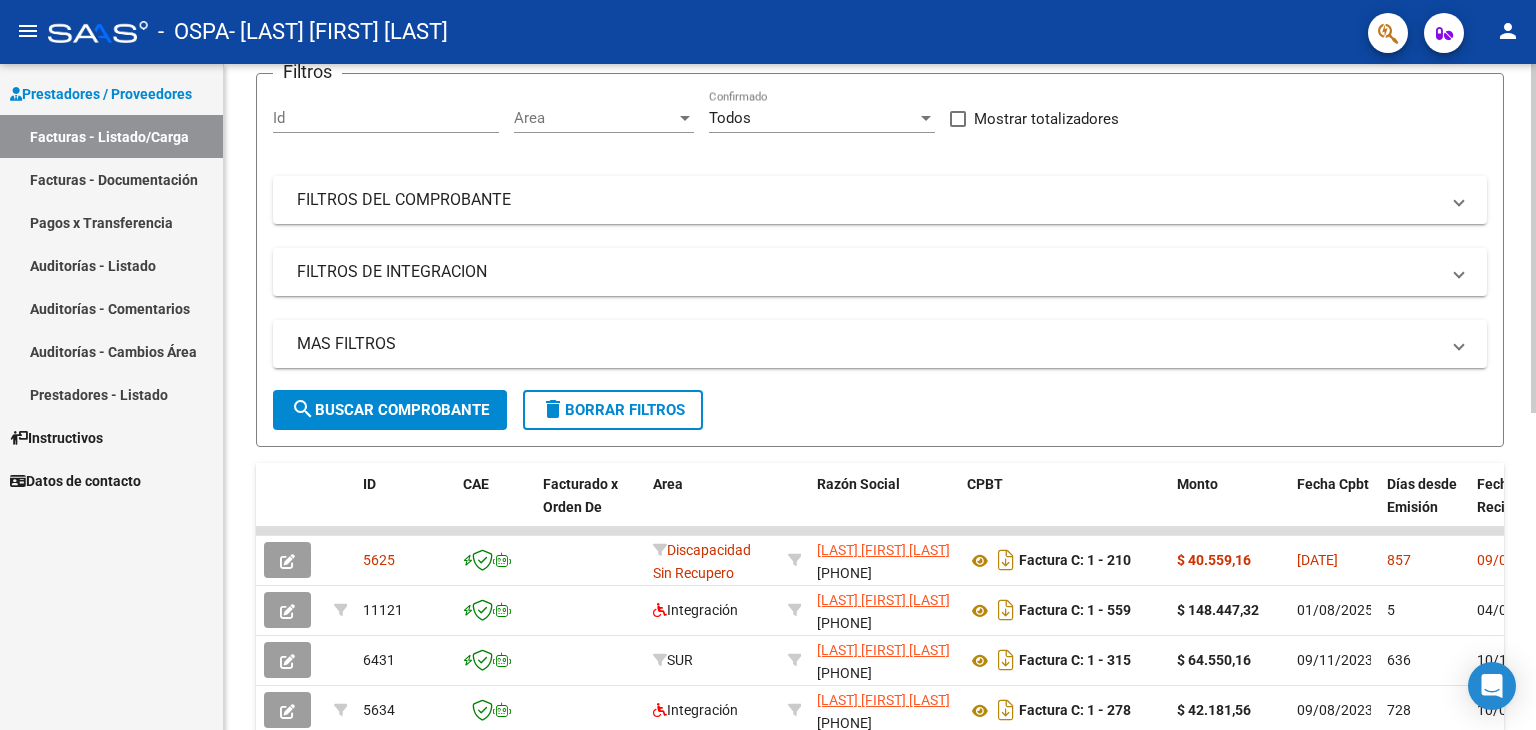 scroll, scrollTop: 200, scrollLeft: 0, axis: vertical 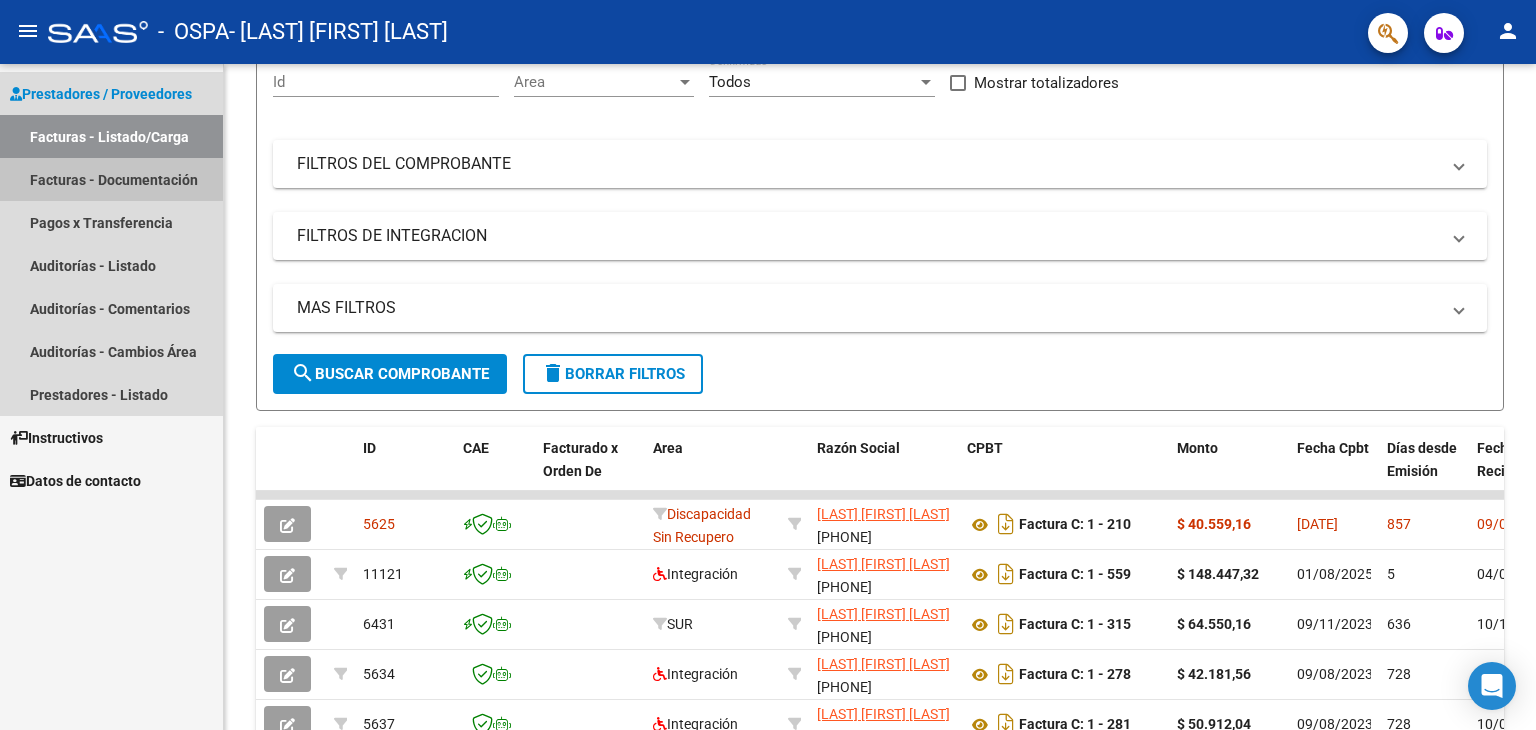 click on "Facturas - Documentación" at bounding box center (111, 179) 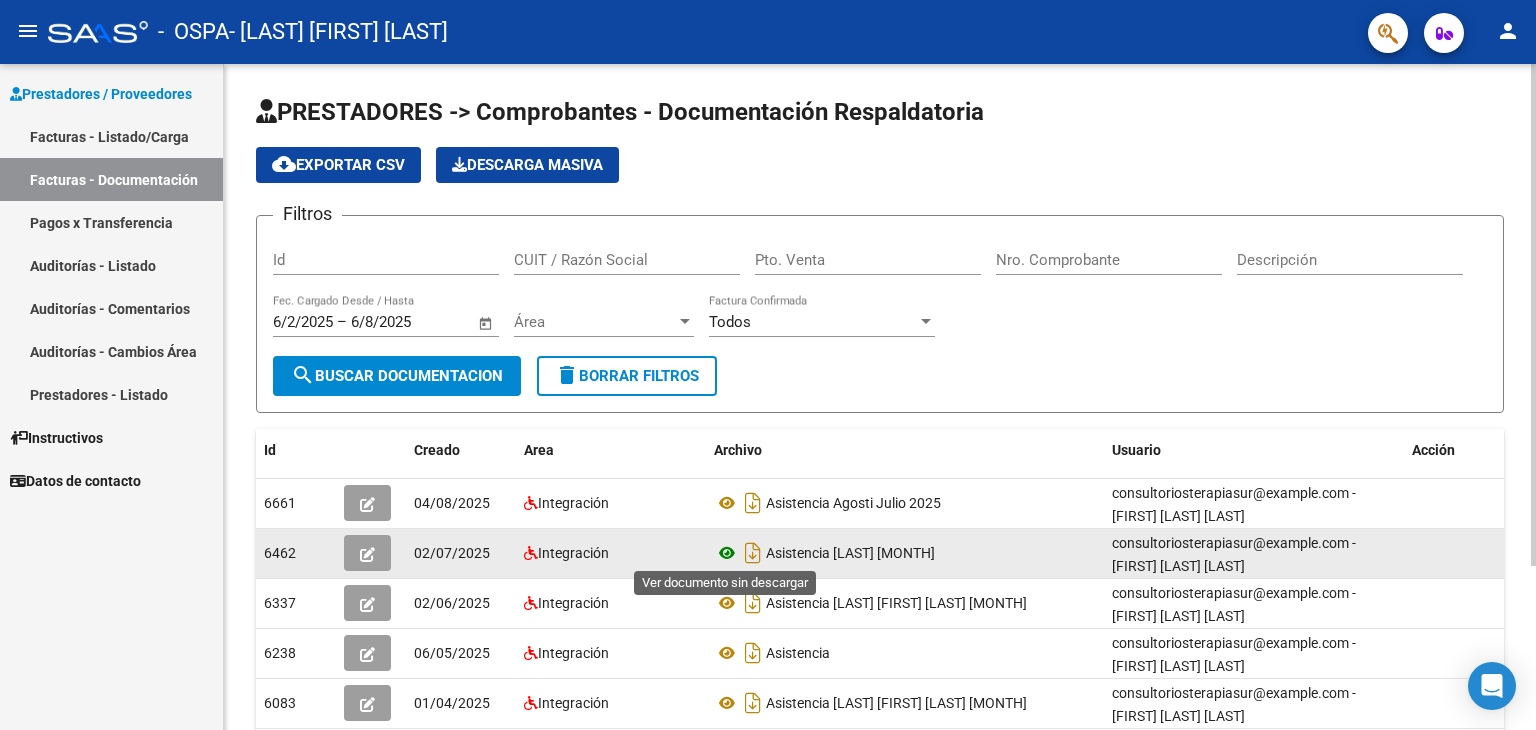 click 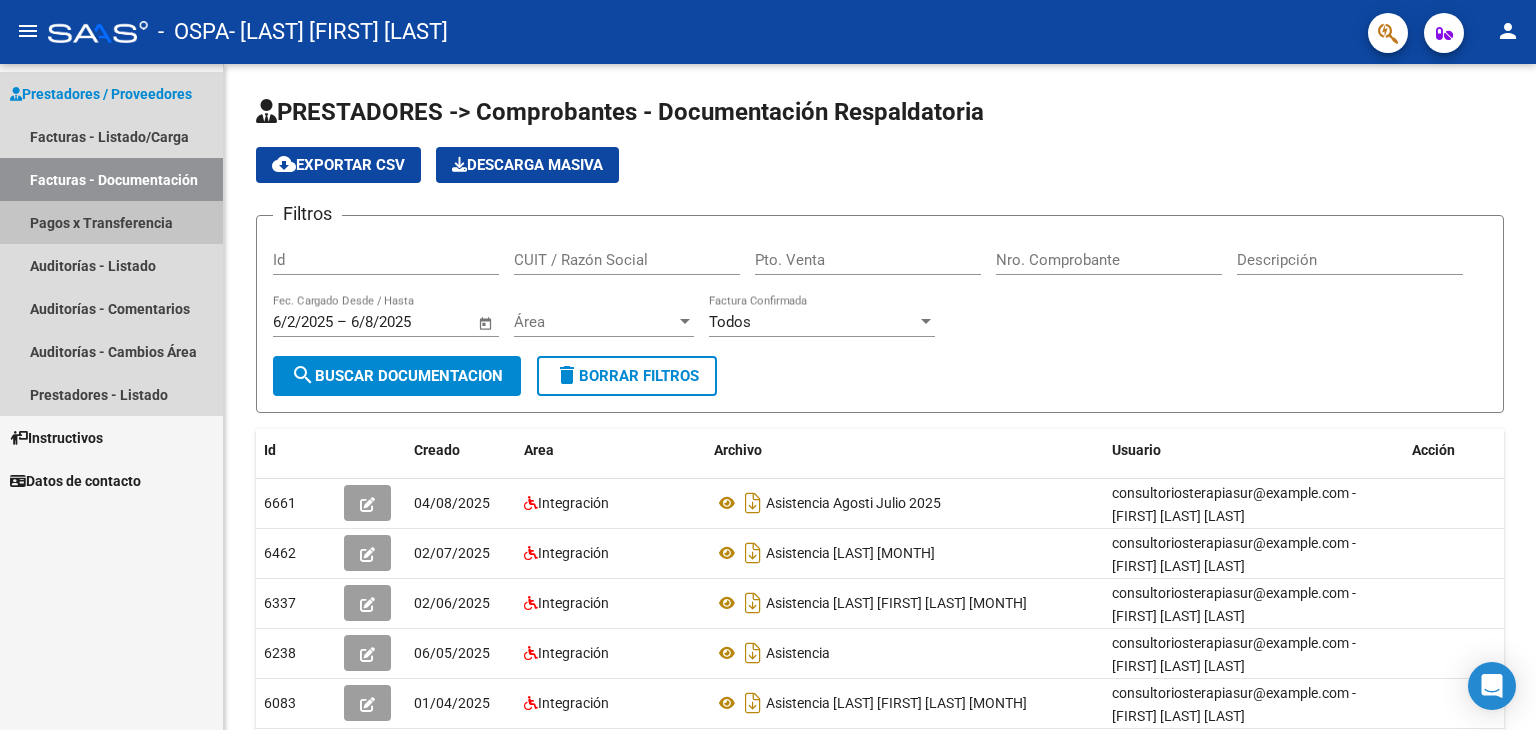 click on "Pagos x Transferencia" at bounding box center (111, 222) 